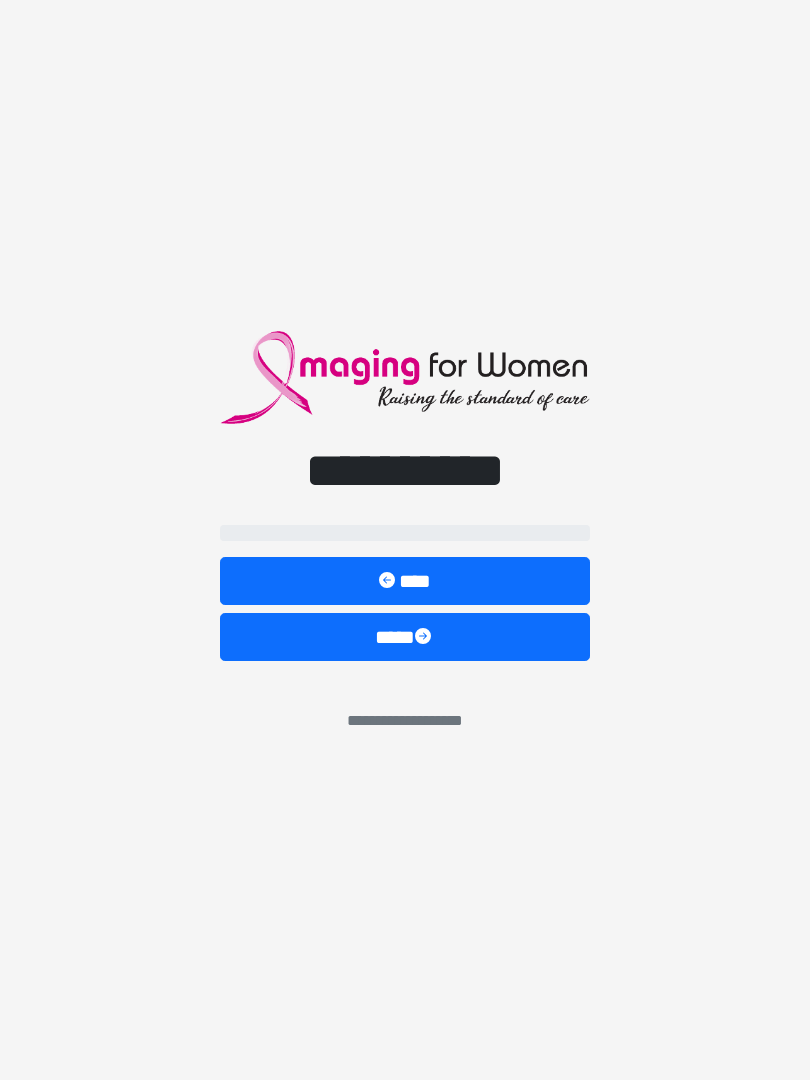 scroll, scrollTop: 0, scrollLeft: 0, axis: both 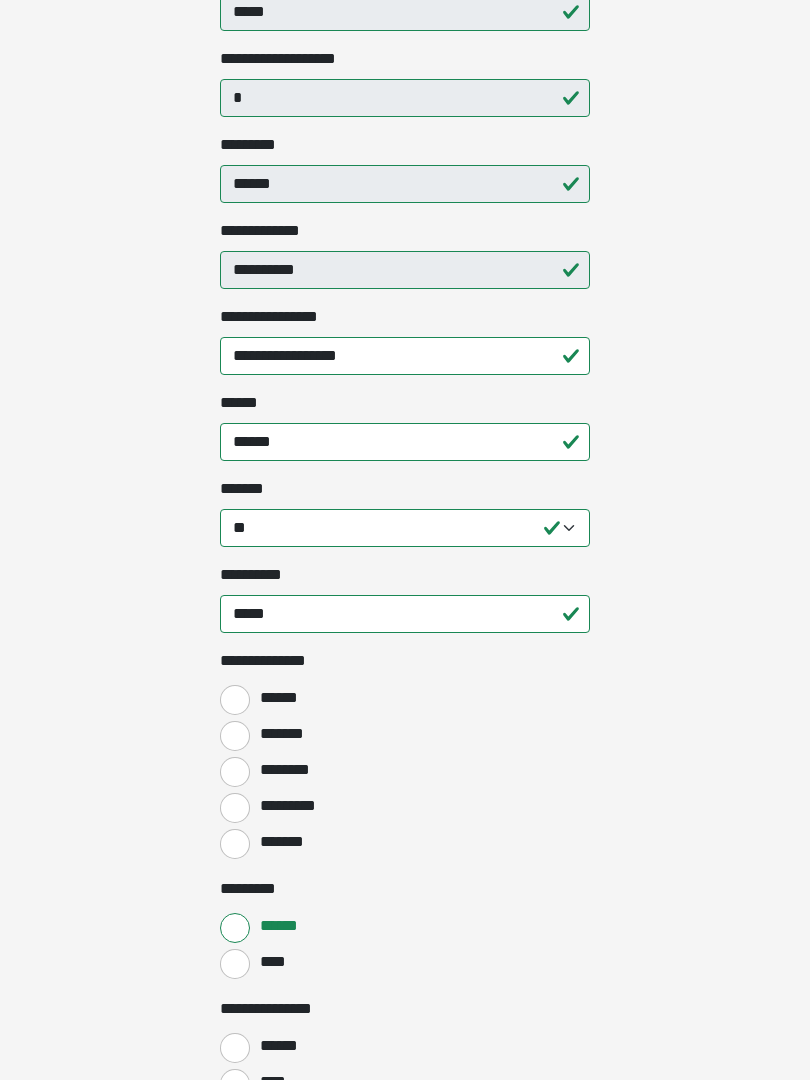click on "******" at bounding box center [235, 700] 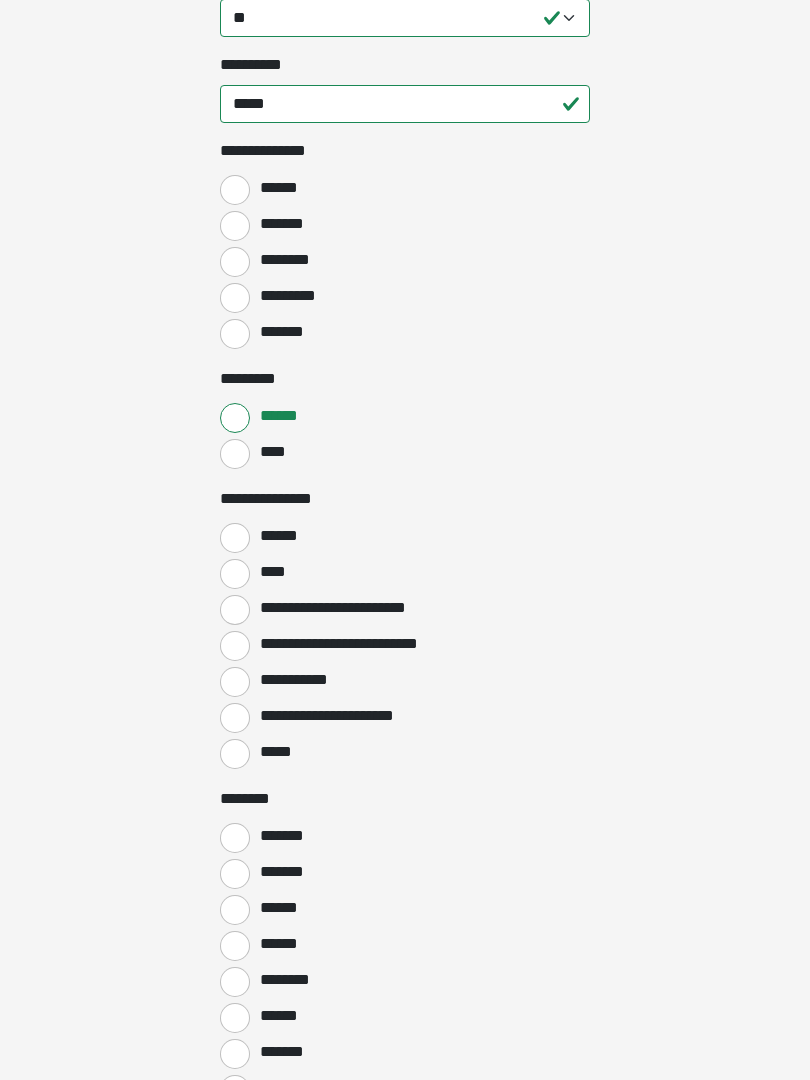 scroll, scrollTop: 927, scrollLeft: 0, axis: vertical 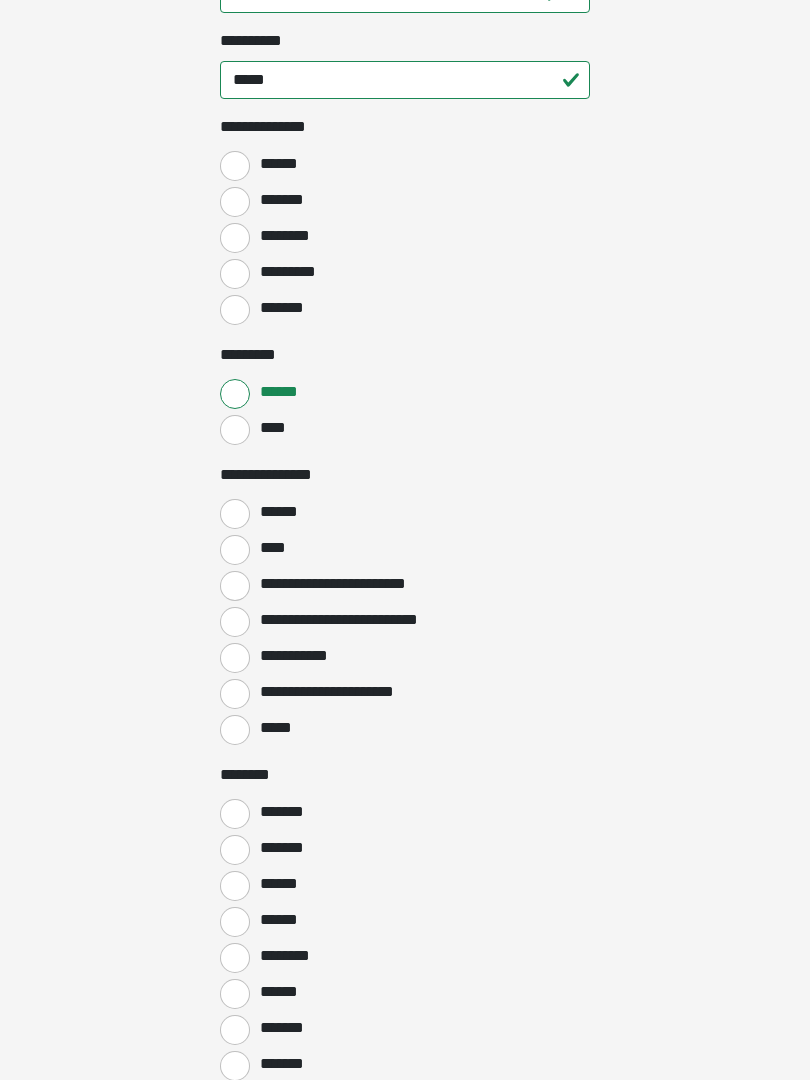 click on "******" at bounding box center (235, 514) 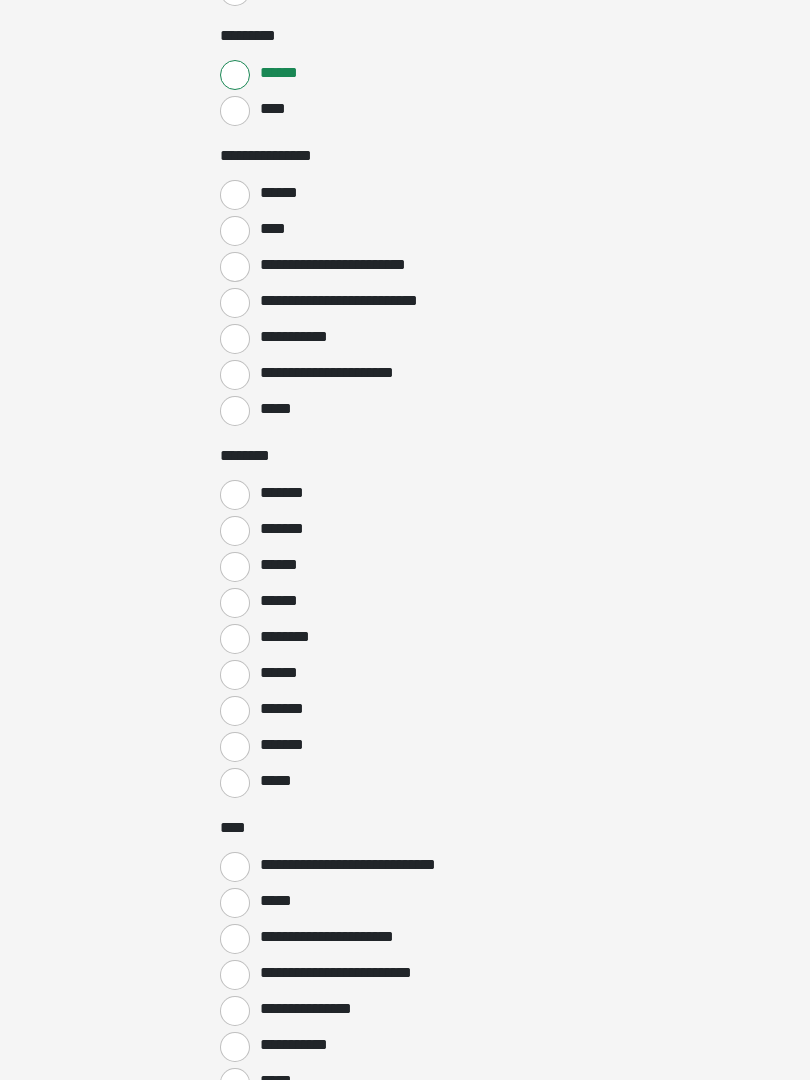 click on "*******" at bounding box center (235, 495) 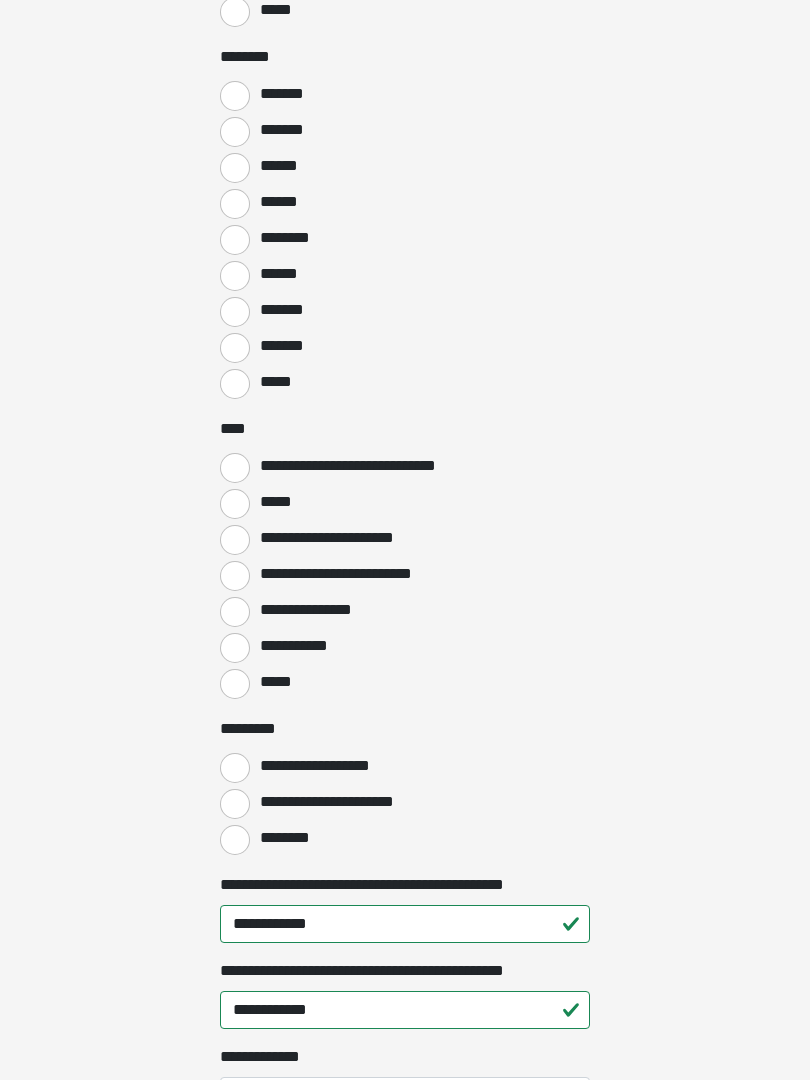 click on "**********" at bounding box center (235, 613) 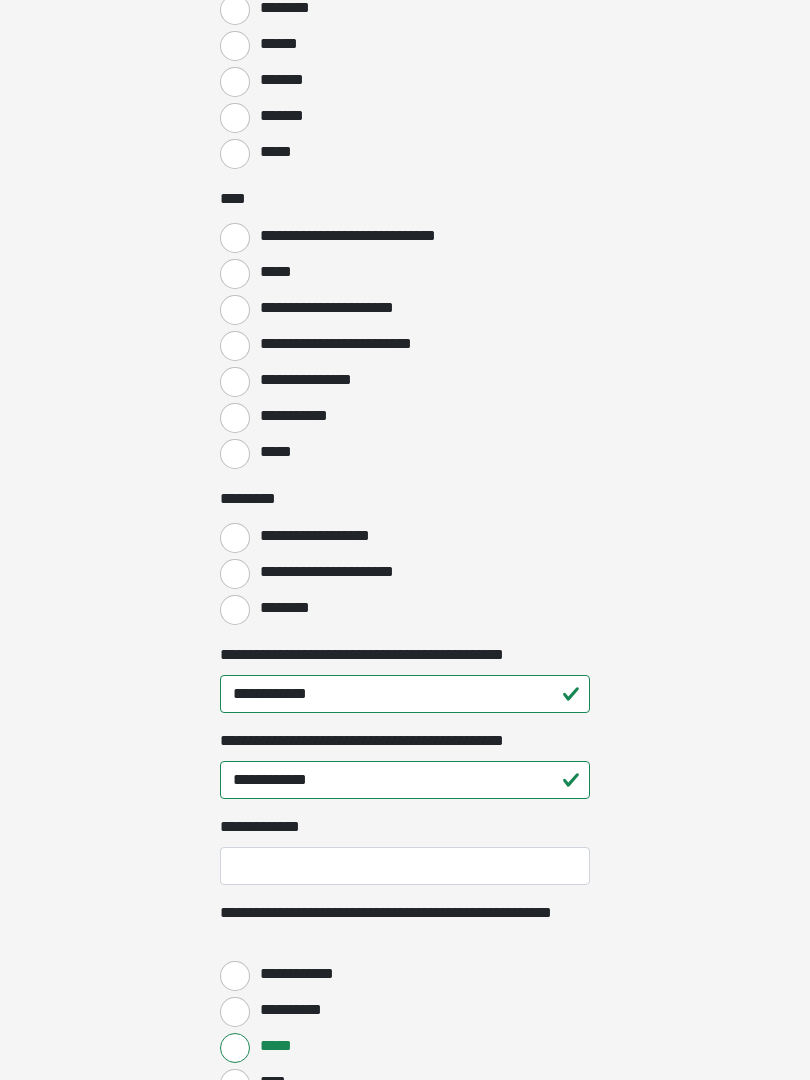 scroll, scrollTop: 1876, scrollLeft: 0, axis: vertical 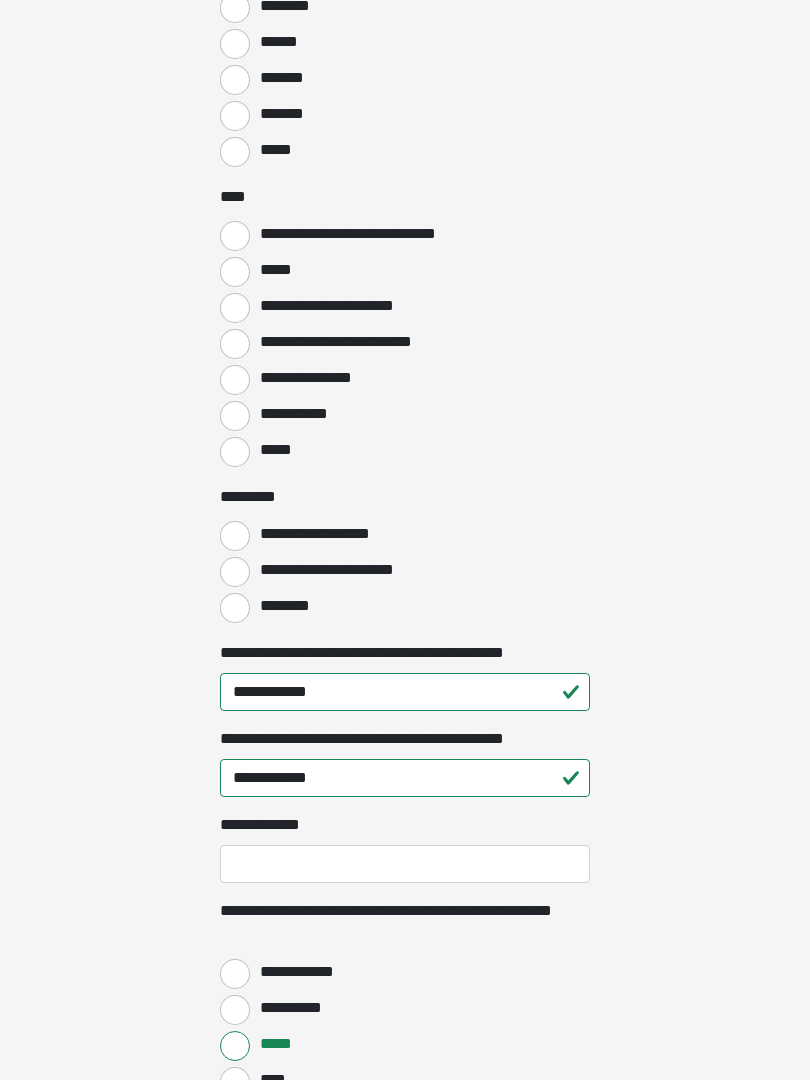 click on "**********" at bounding box center [235, 573] 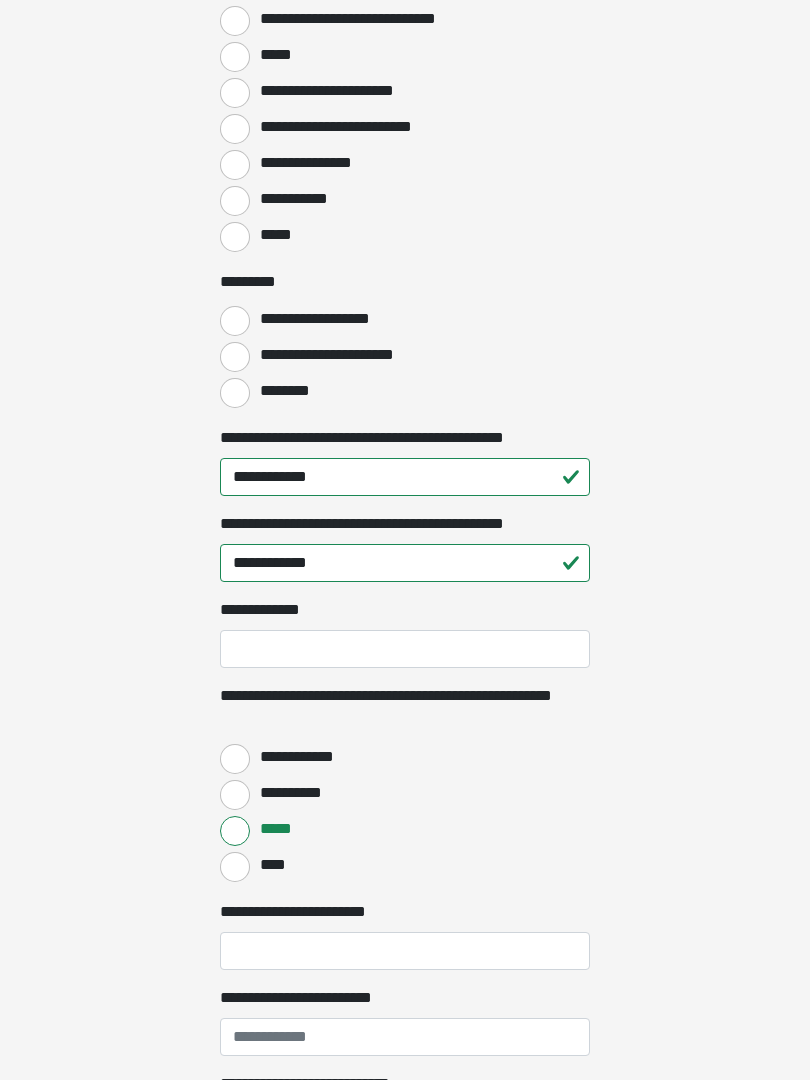 scroll, scrollTop: 2093, scrollLeft: 0, axis: vertical 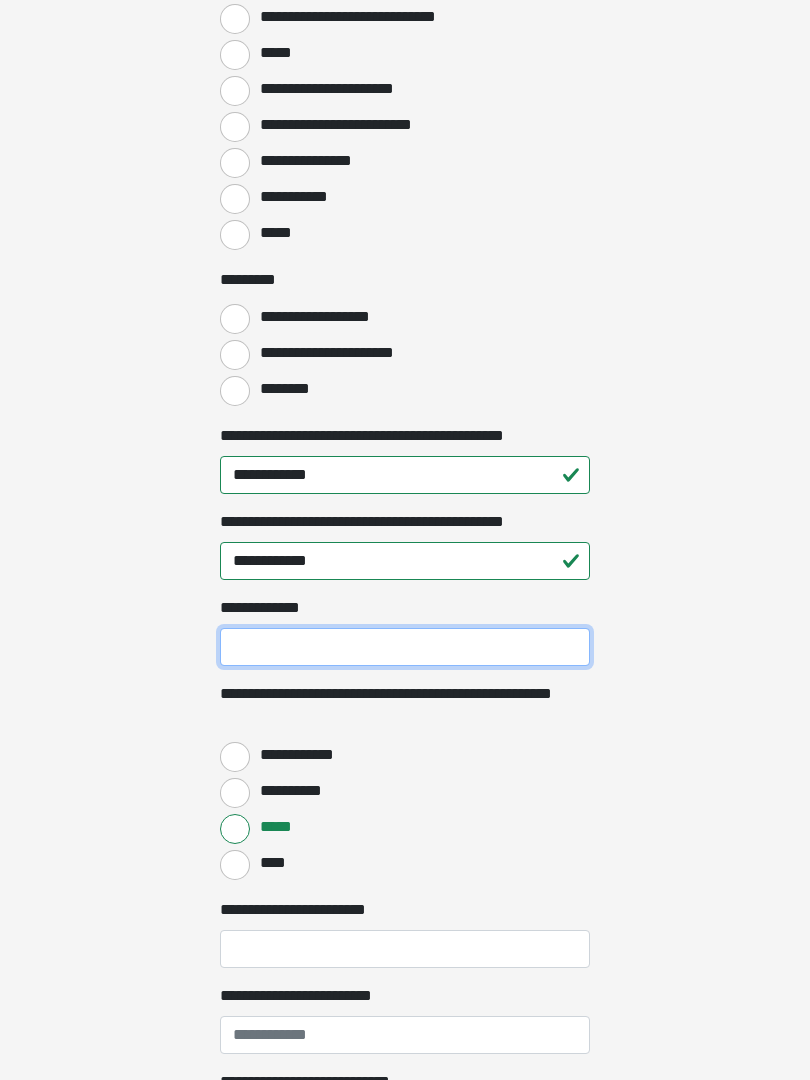 click on "**********" at bounding box center [405, 648] 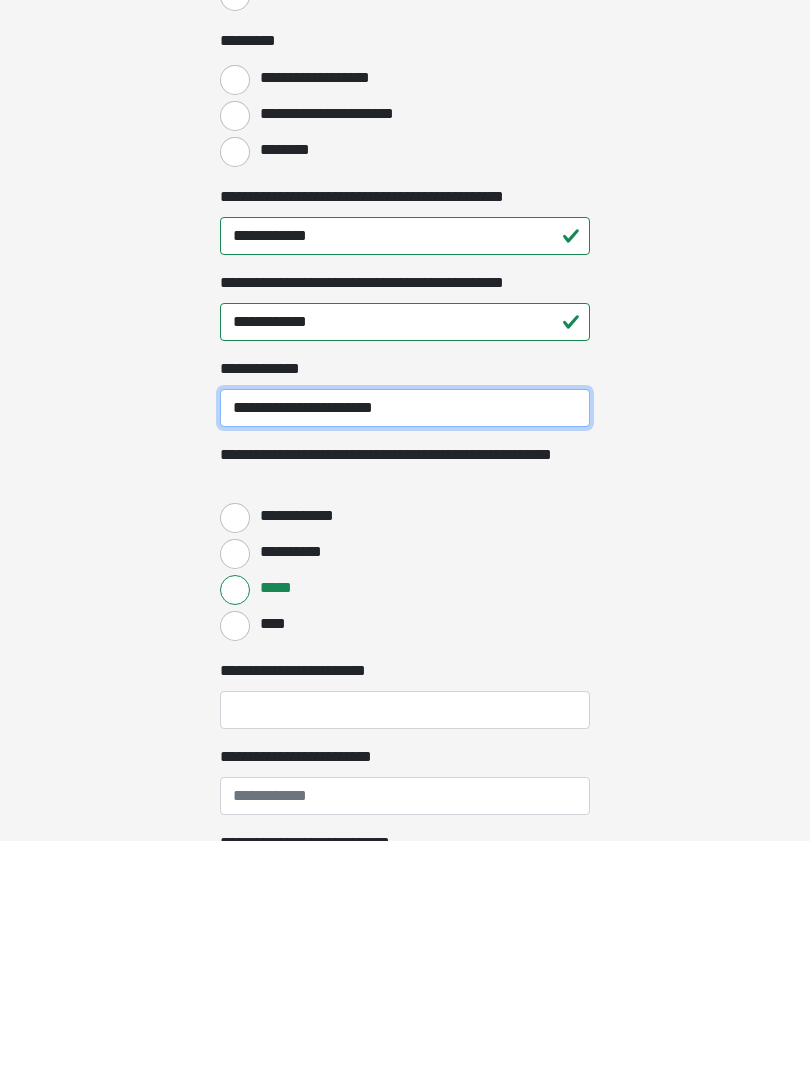 type on "**********" 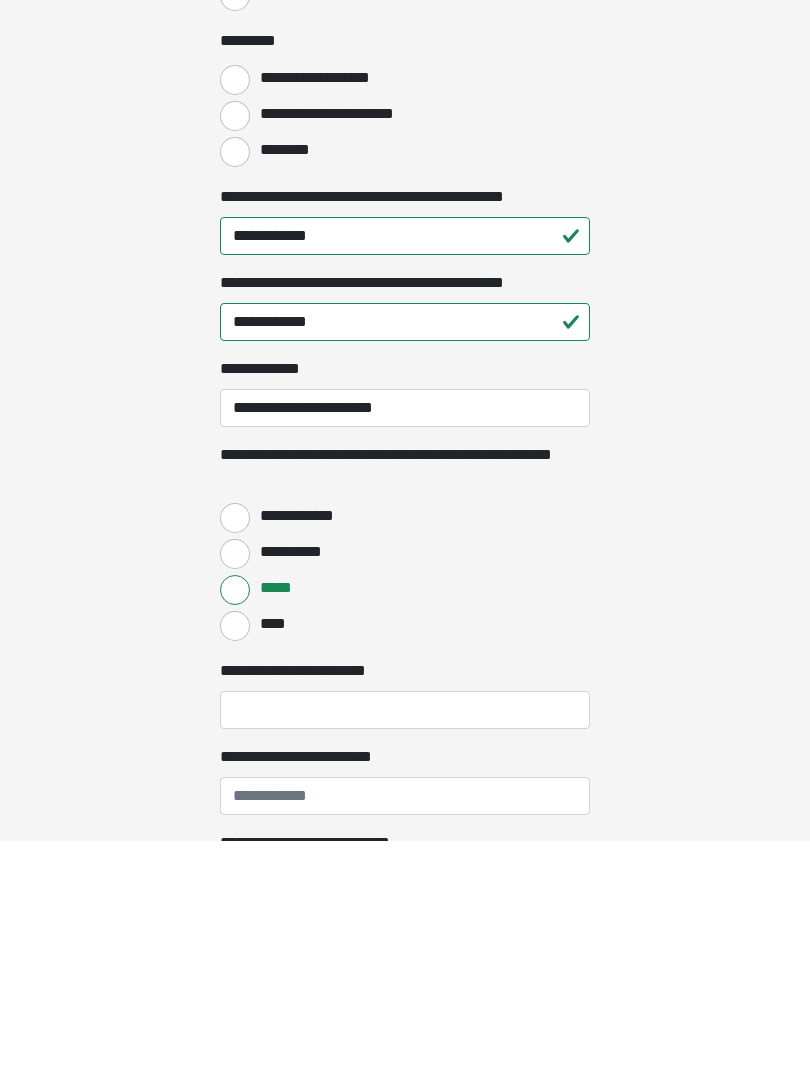 click on "**********" at bounding box center (235, 758) 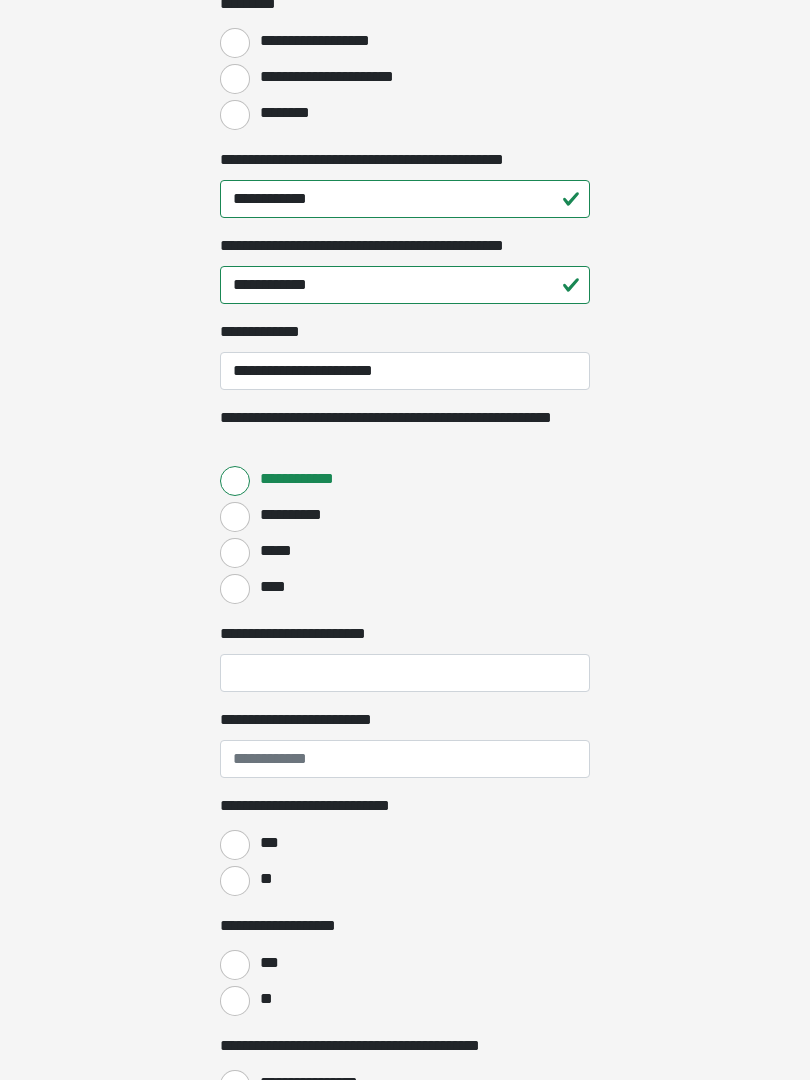 scroll, scrollTop: 2418, scrollLeft: 0, axis: vertical 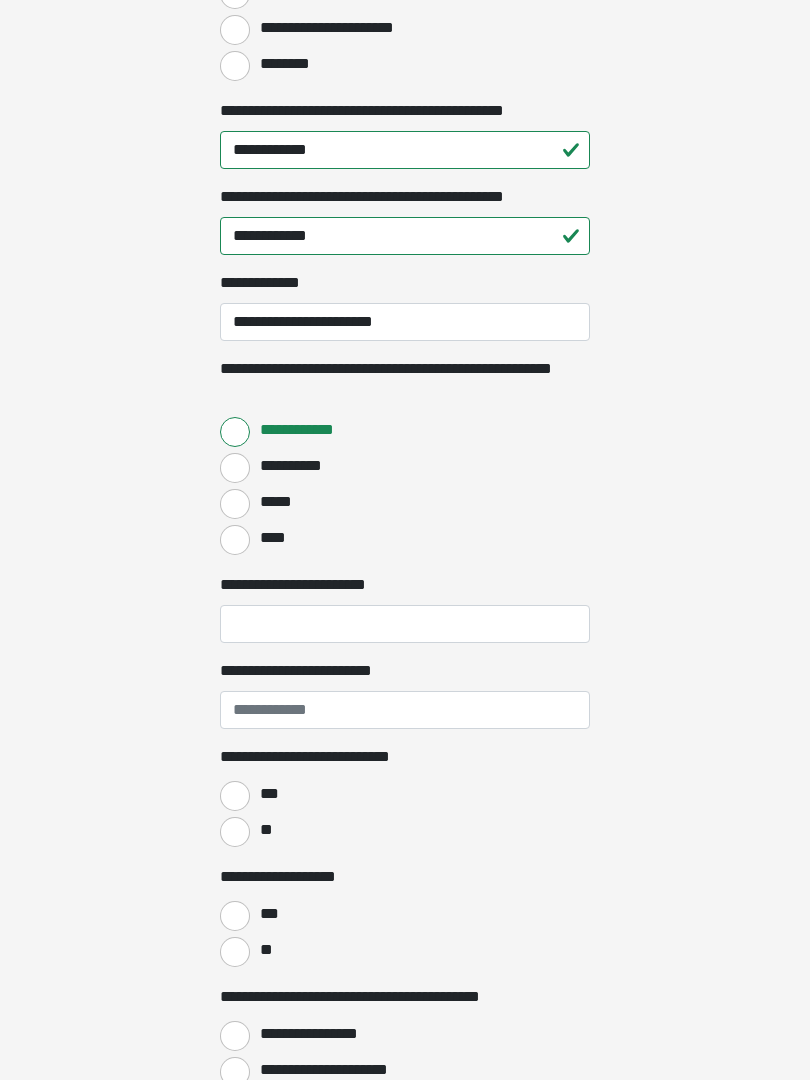 click on "**********" at bounding box center (405, 625) 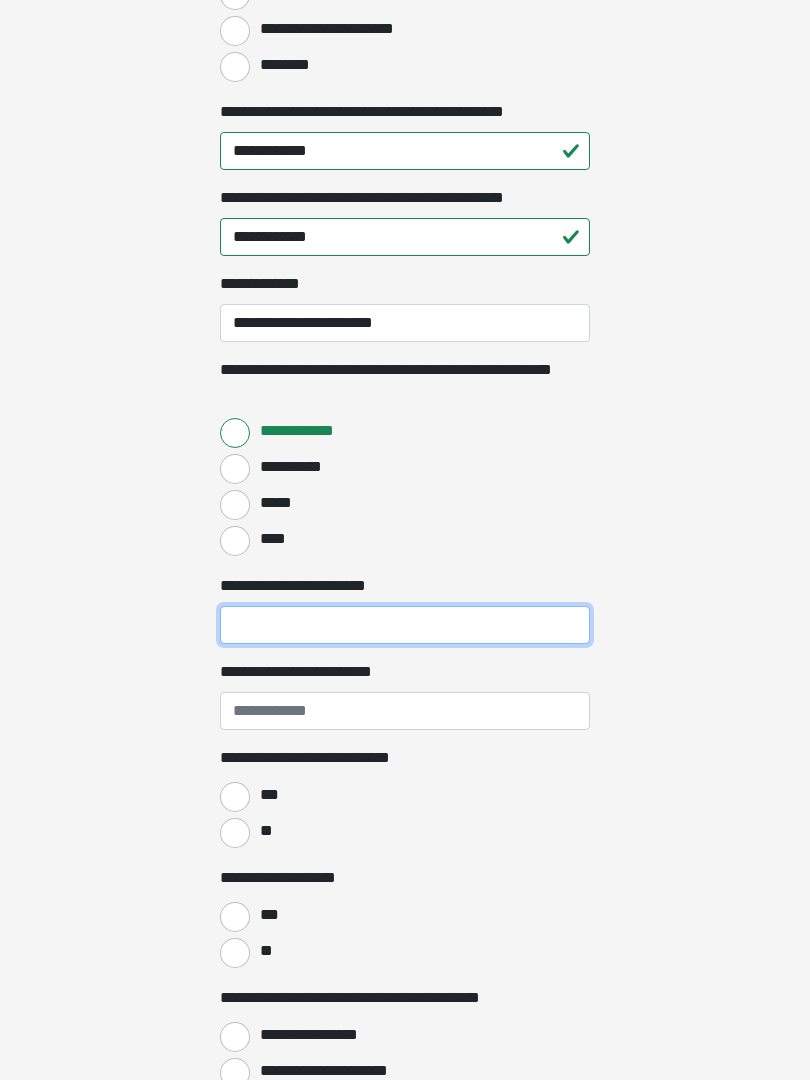 type on "*" 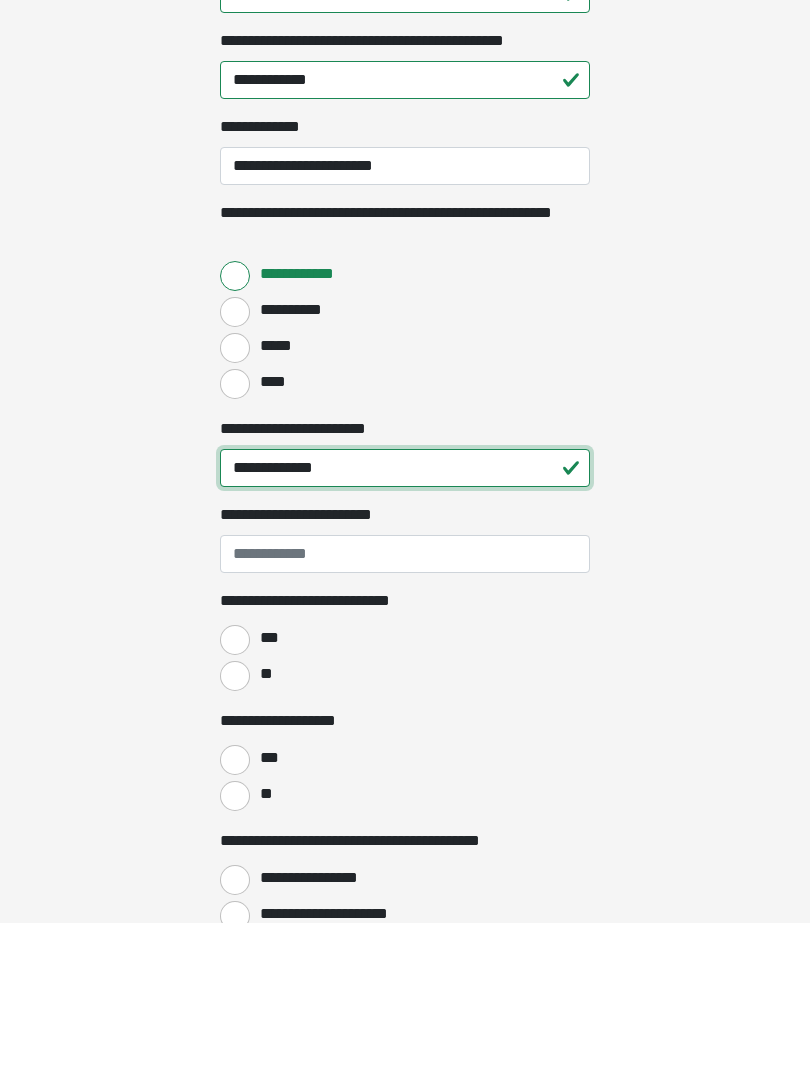type on "**********" 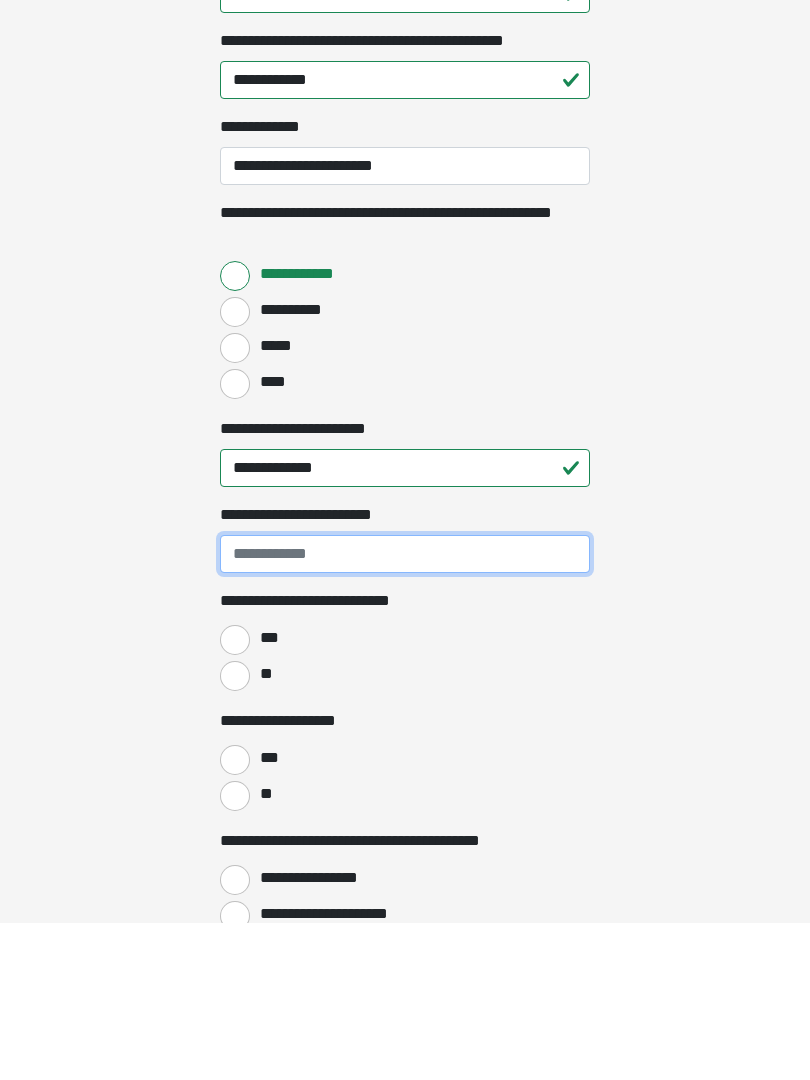 click on "**********" at bounding box center [405, 711] 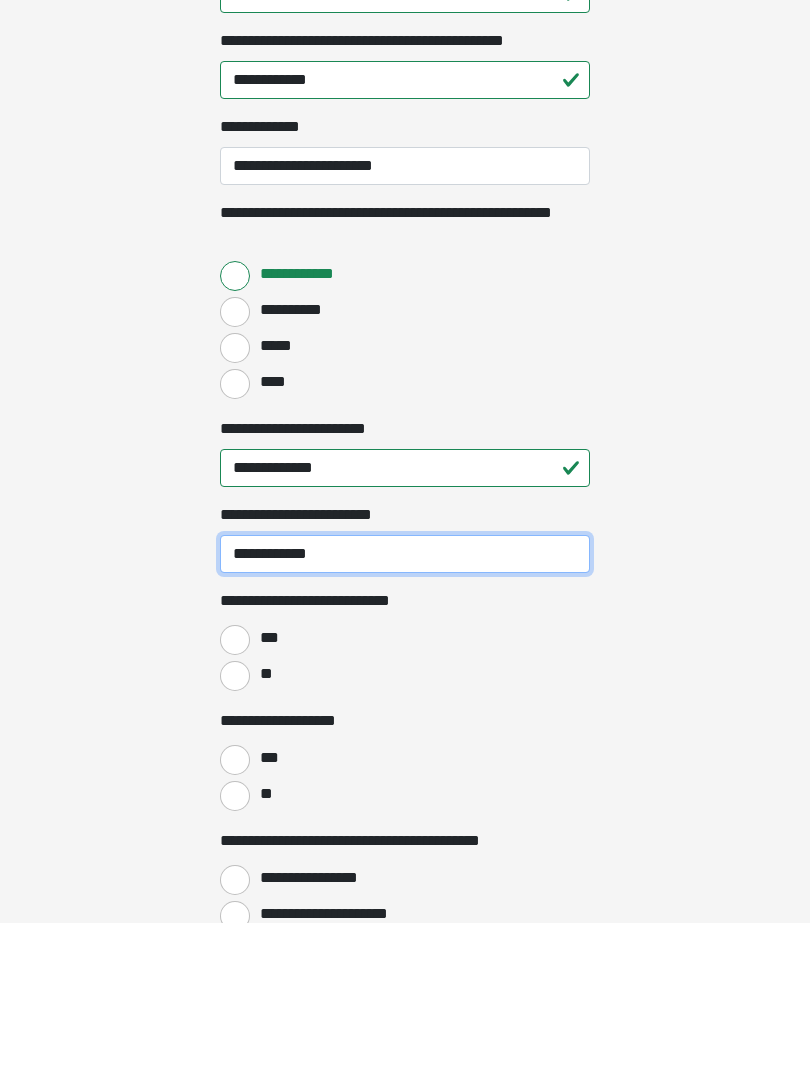 click on "**********" at bounding box center (405, 711) 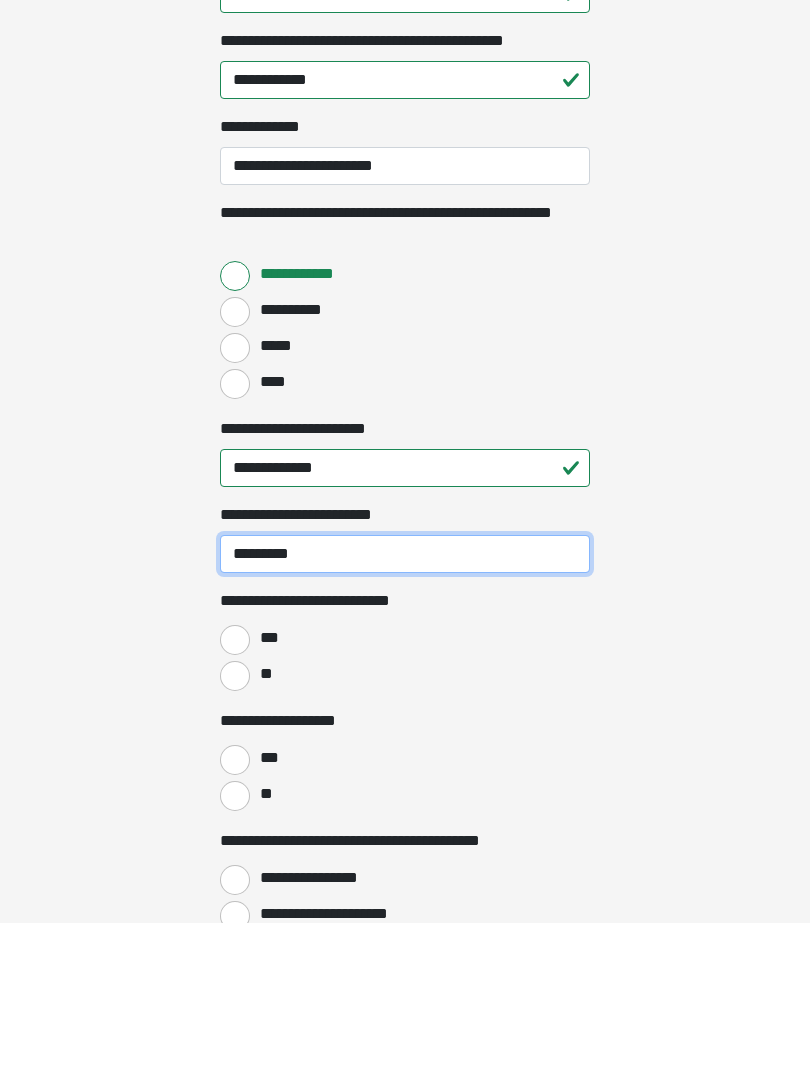click on "*********" at bounding box center (405, 711) 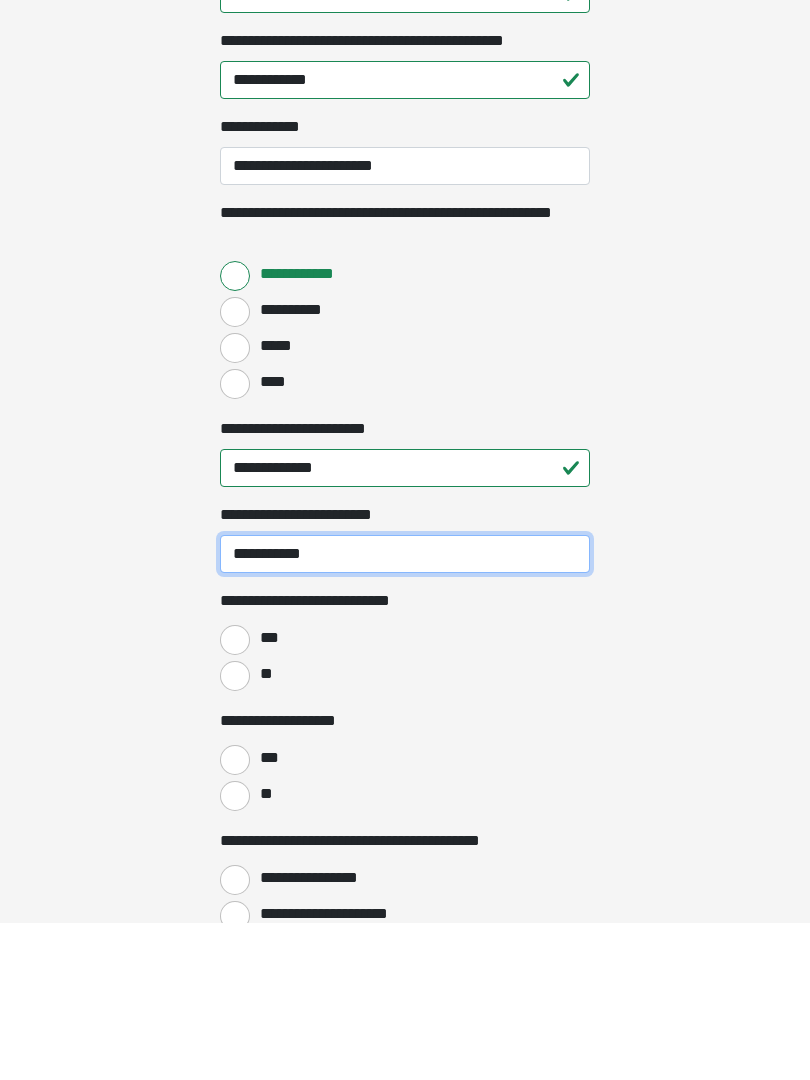 type on "**********" 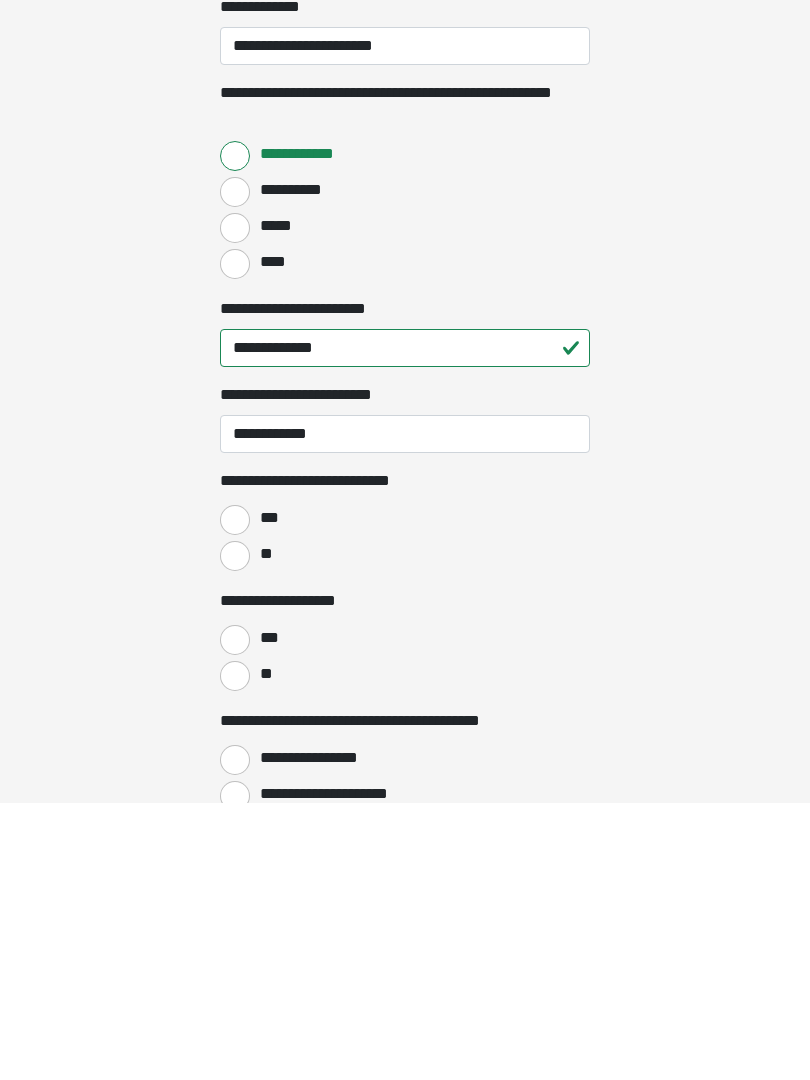 click on "***" at bounding box center [235, 797] 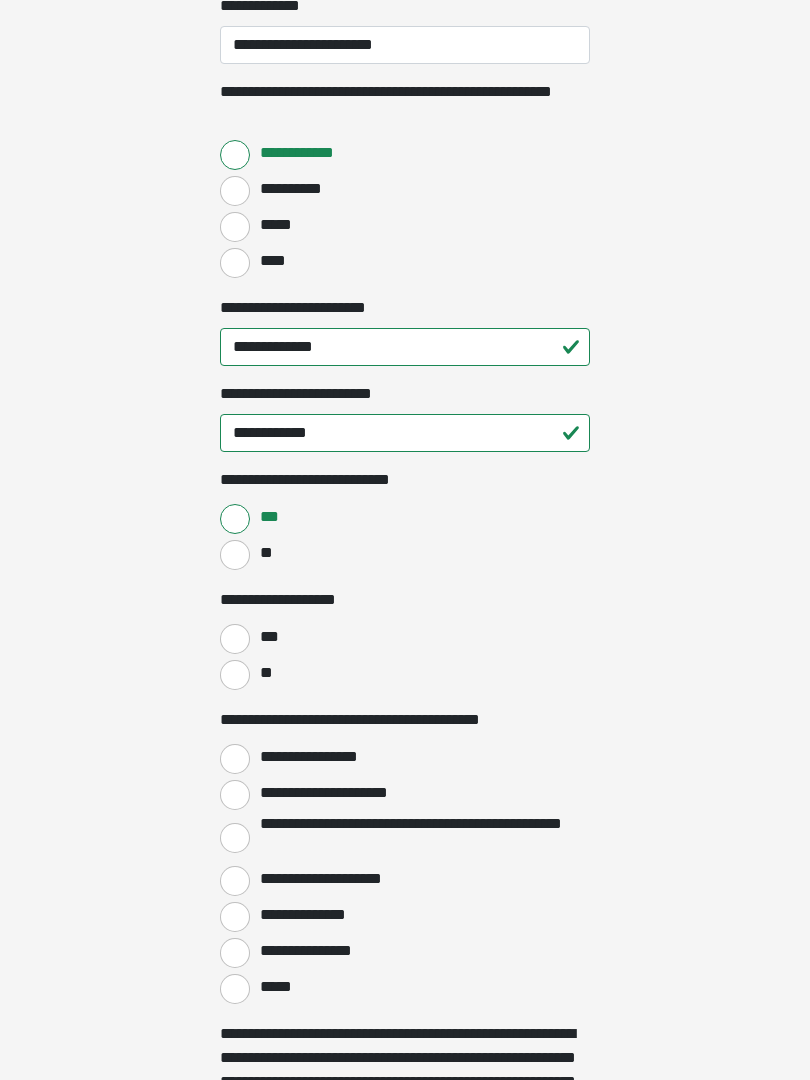 click on "**" at bounding box center (235, 555) 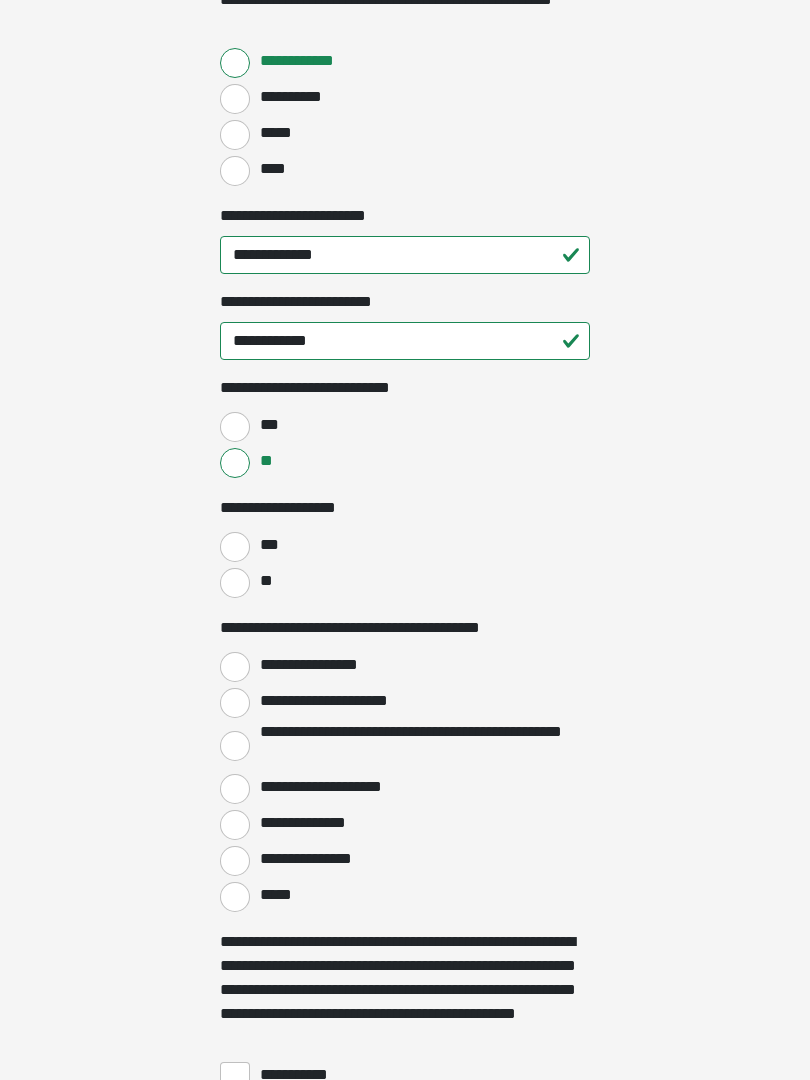 click on "**" at bounding box center [235, 583] 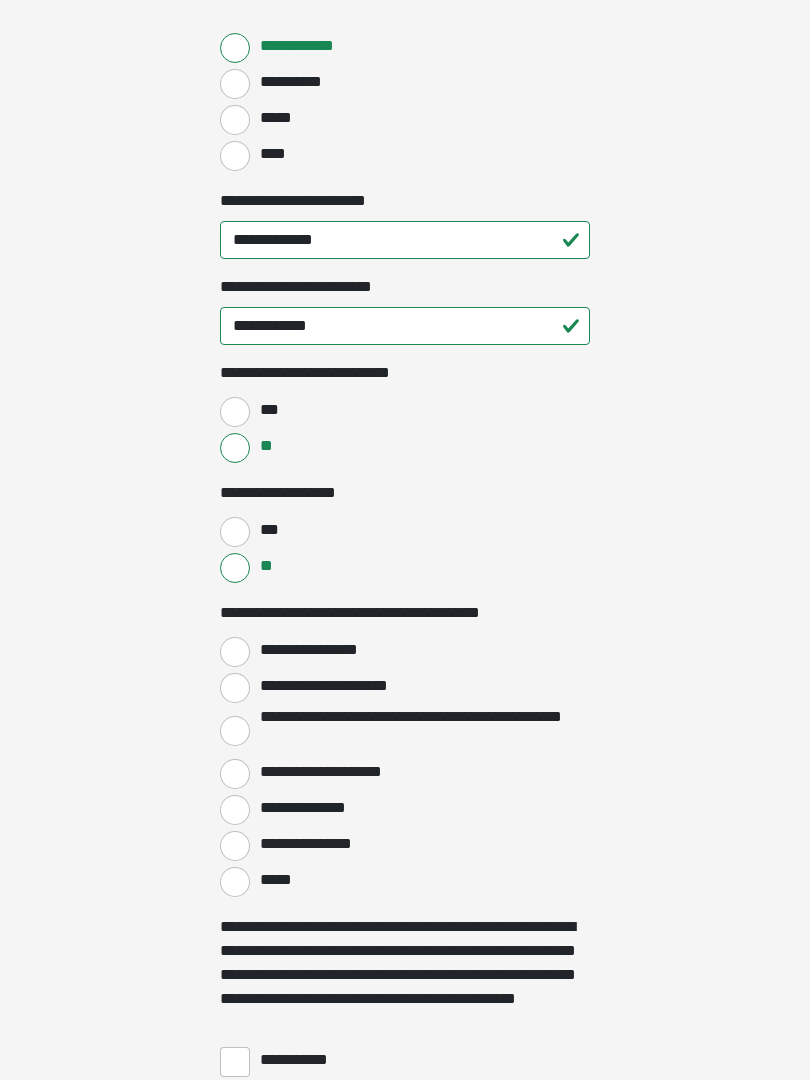 scroll, scrollTop: 2923, scrollLeft: 0, axis: vertical 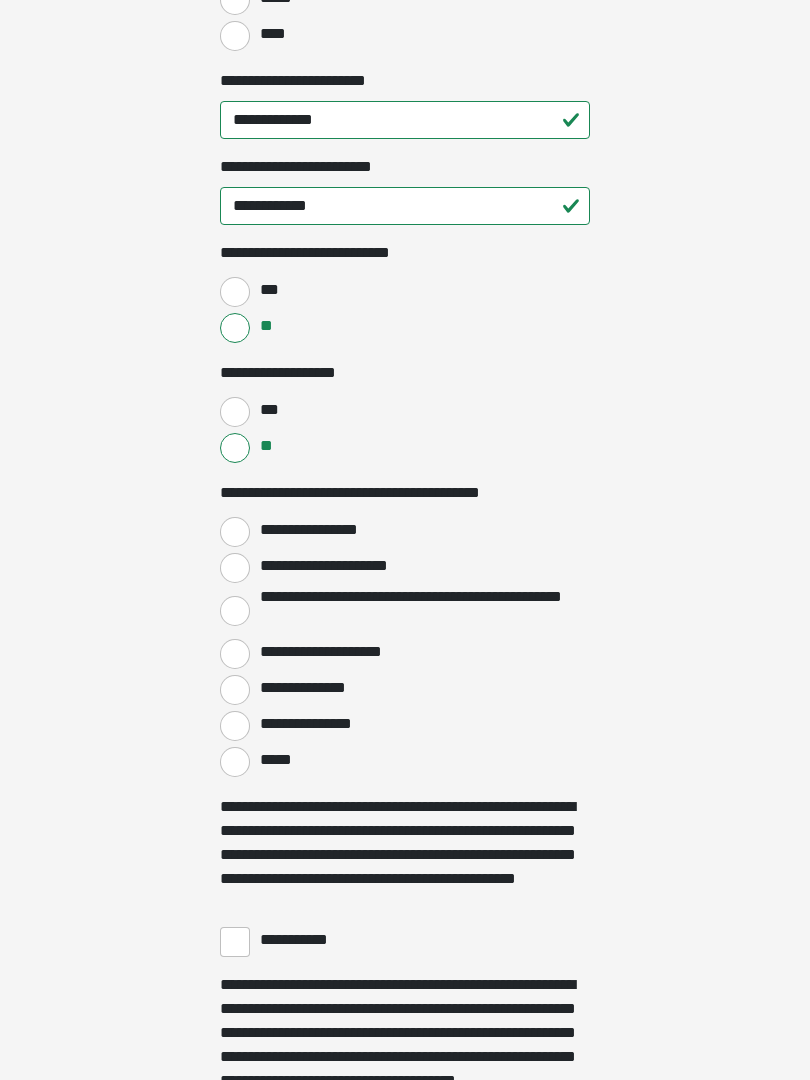click on "**********" at bounding box center (235, 532) 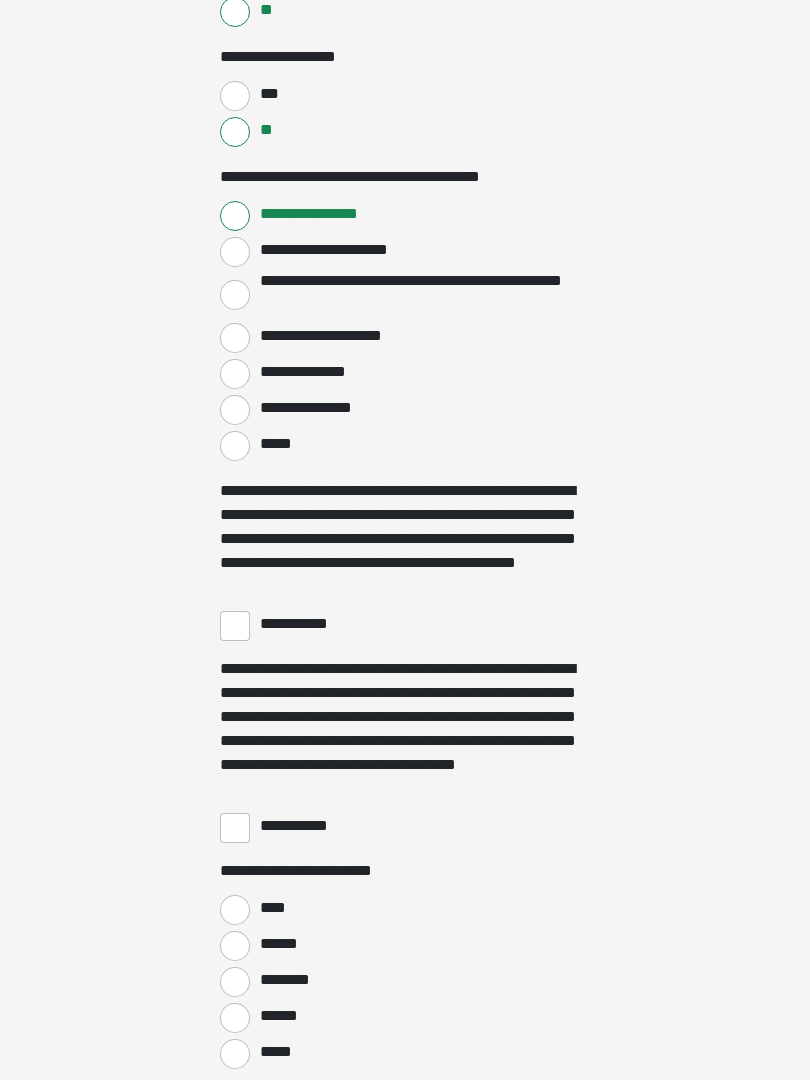 scroll, scrollTop: 3306, scrollLeft: 0, axis: vertical 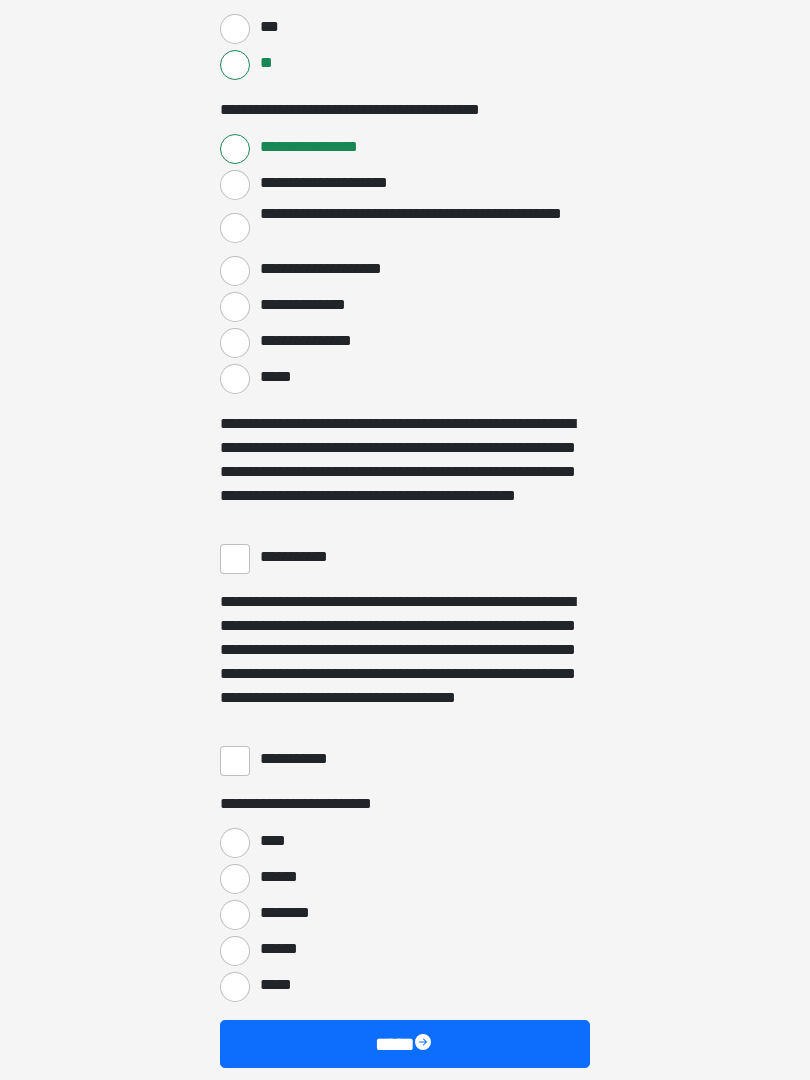 click on "**********" at bounding box center [405, 472] 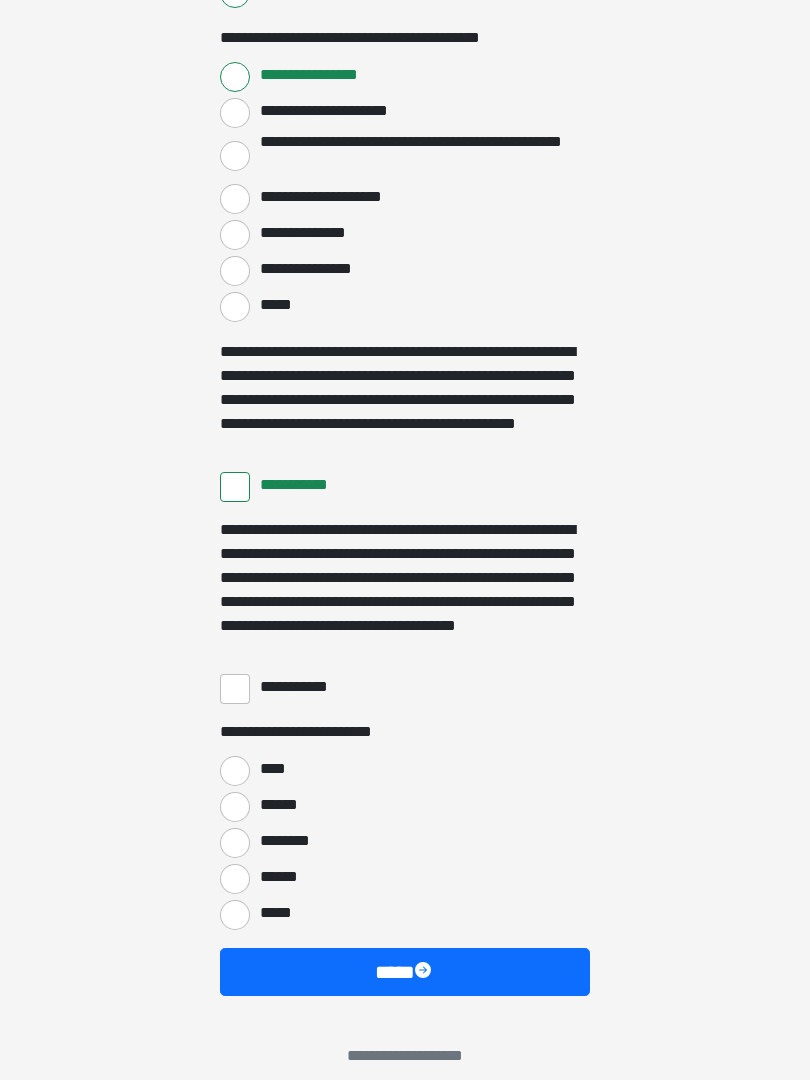 click on "**********" at bounding box center (235, 689) 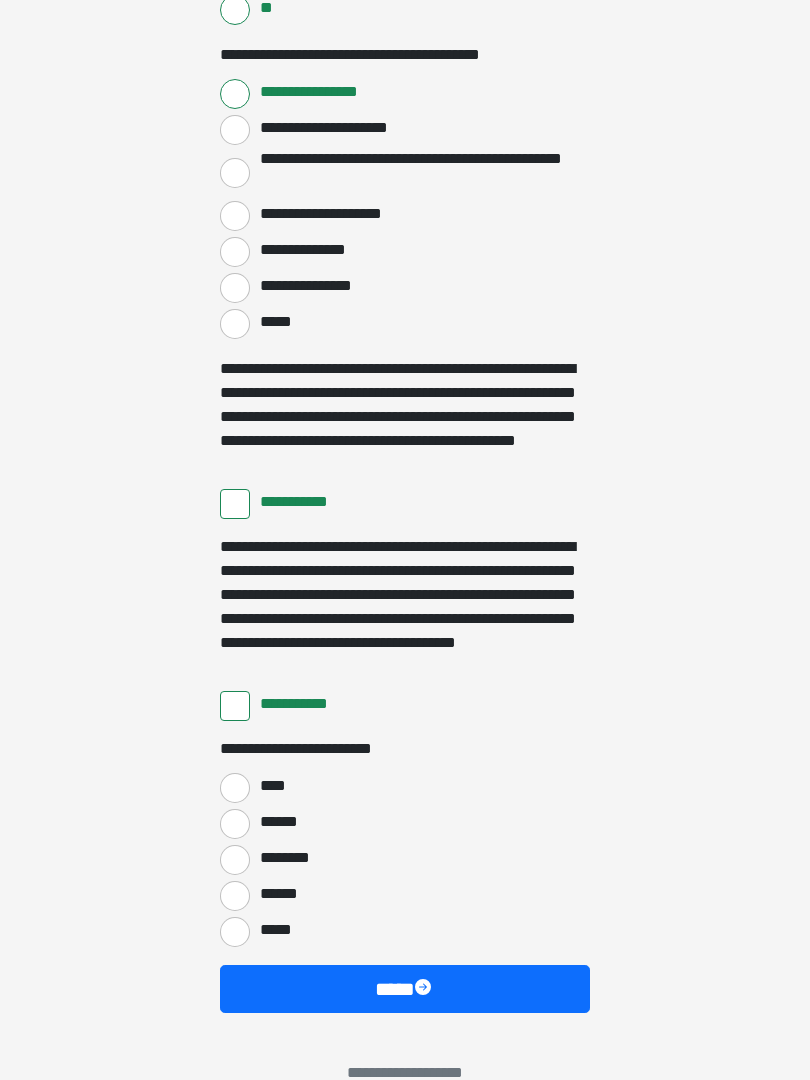 scroll, scrollTop: 3397, scrollLeft: 0, axis: vertical 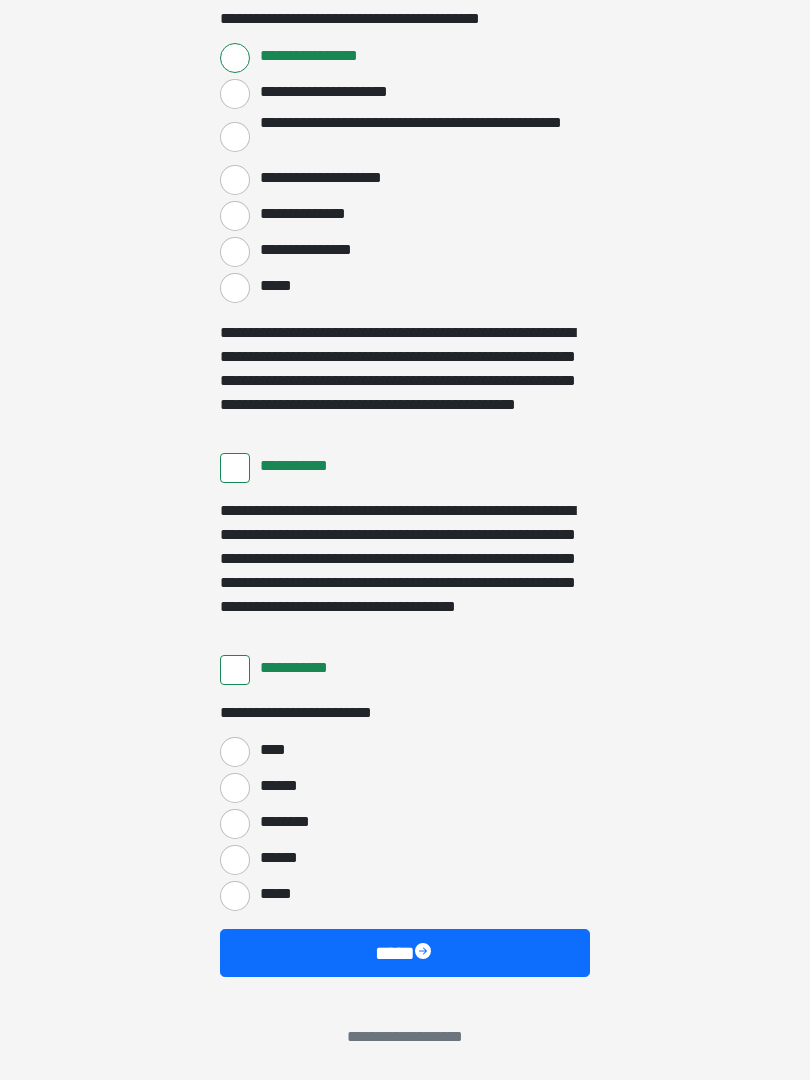 click on "****" at bounding box center (235, 752) 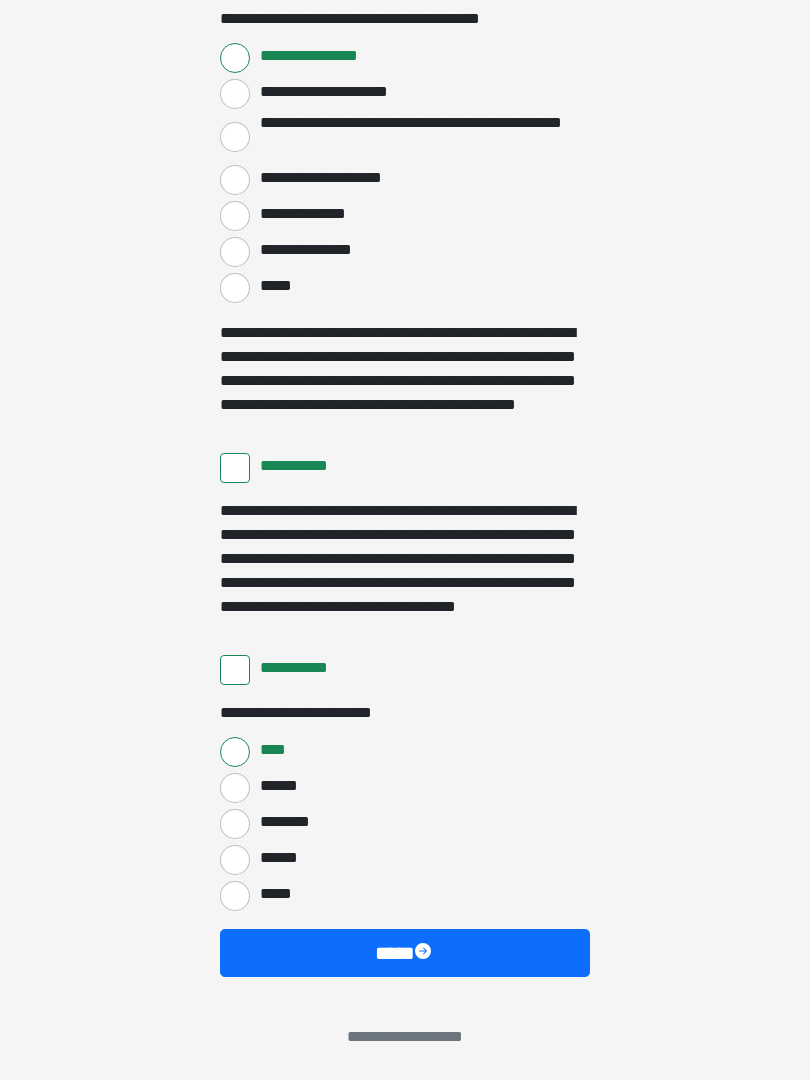 click on "****" at bounding box center (405, 953) 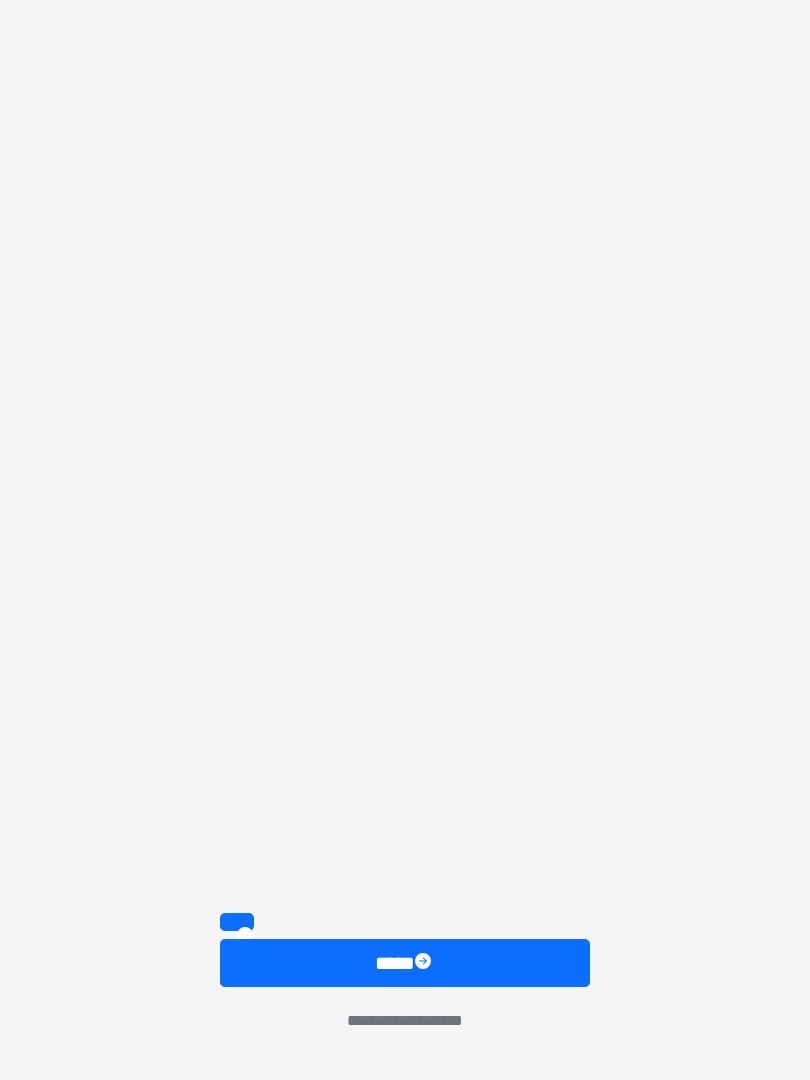 click on "**********" at bounding box center [405, -2857] 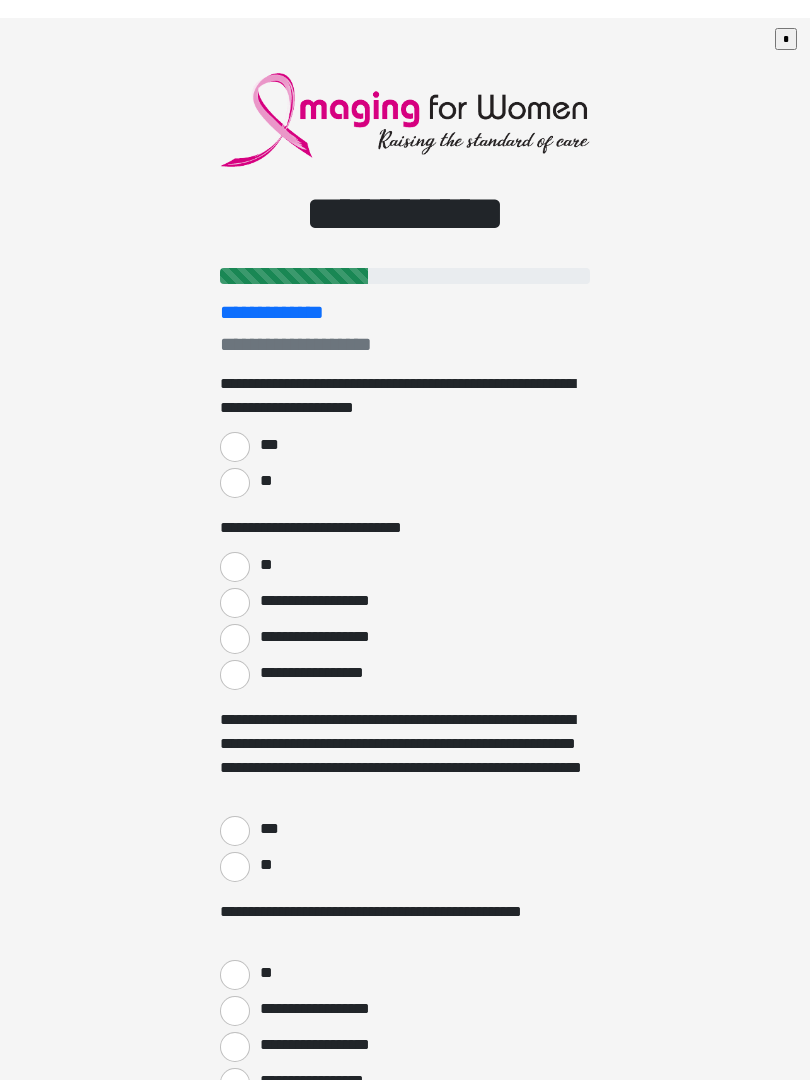 scroll, scrollTop: 9, scrollLeft: 0, axis: vertical 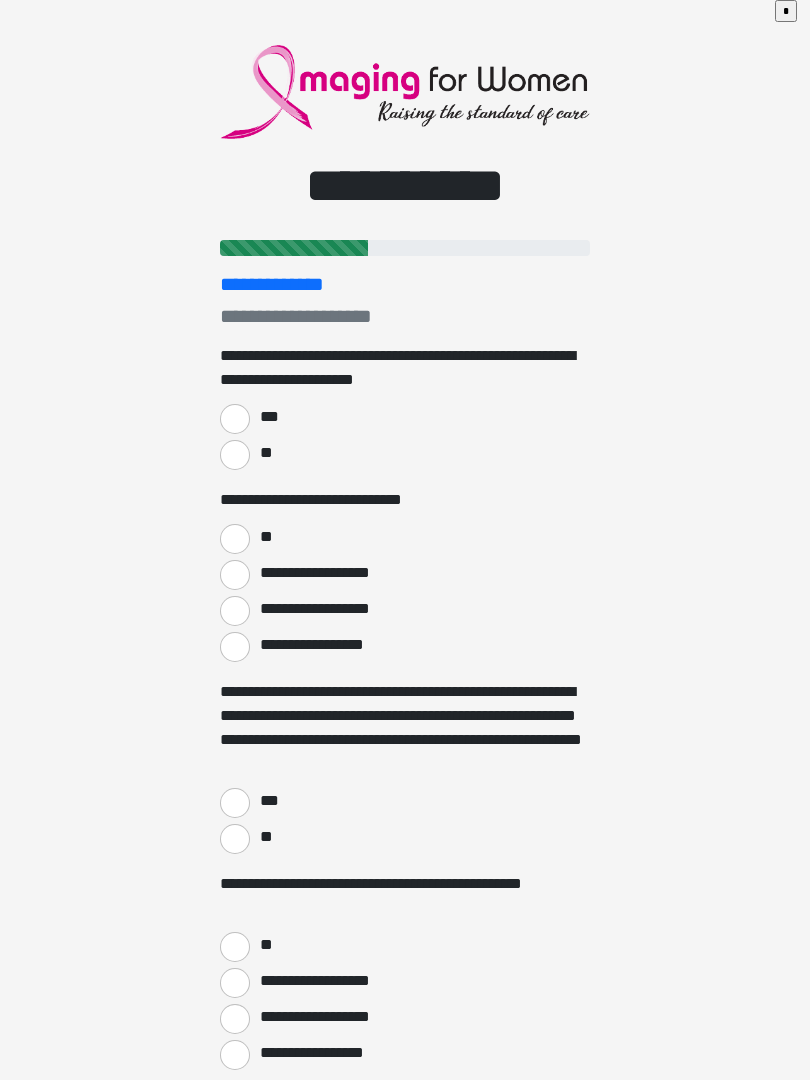 click on "**" at bounding box center (235, 456) 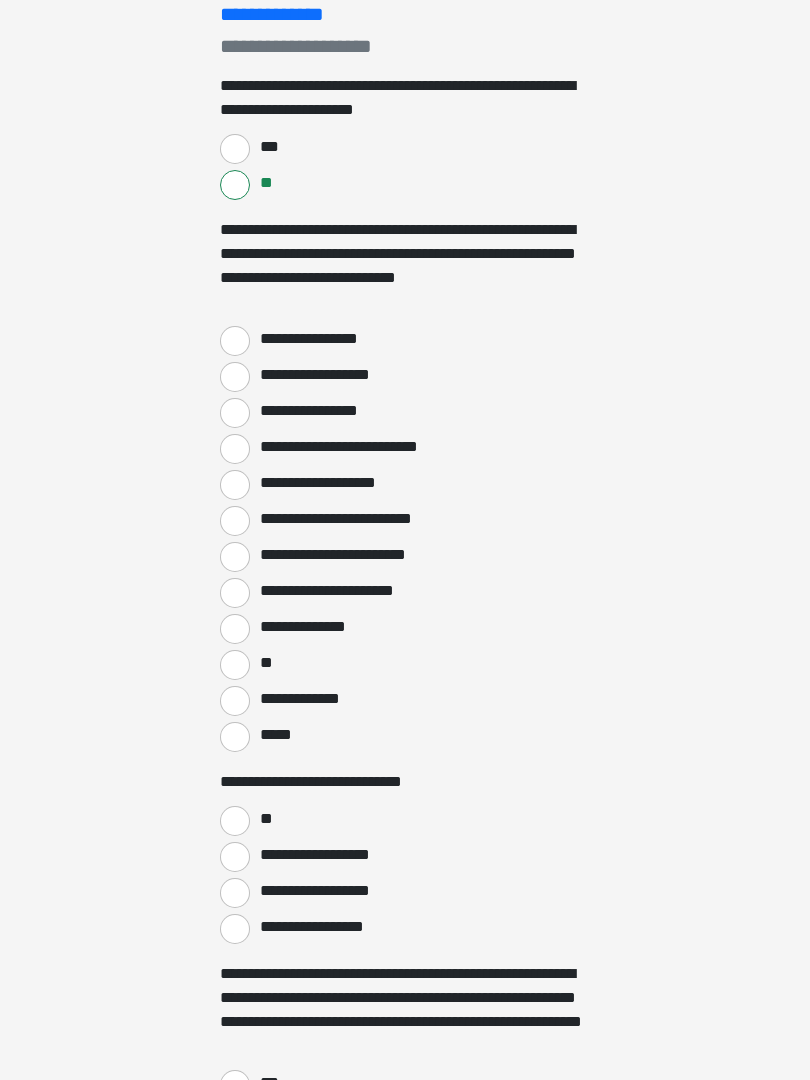click on "**********" at bounding box center [235, 342] 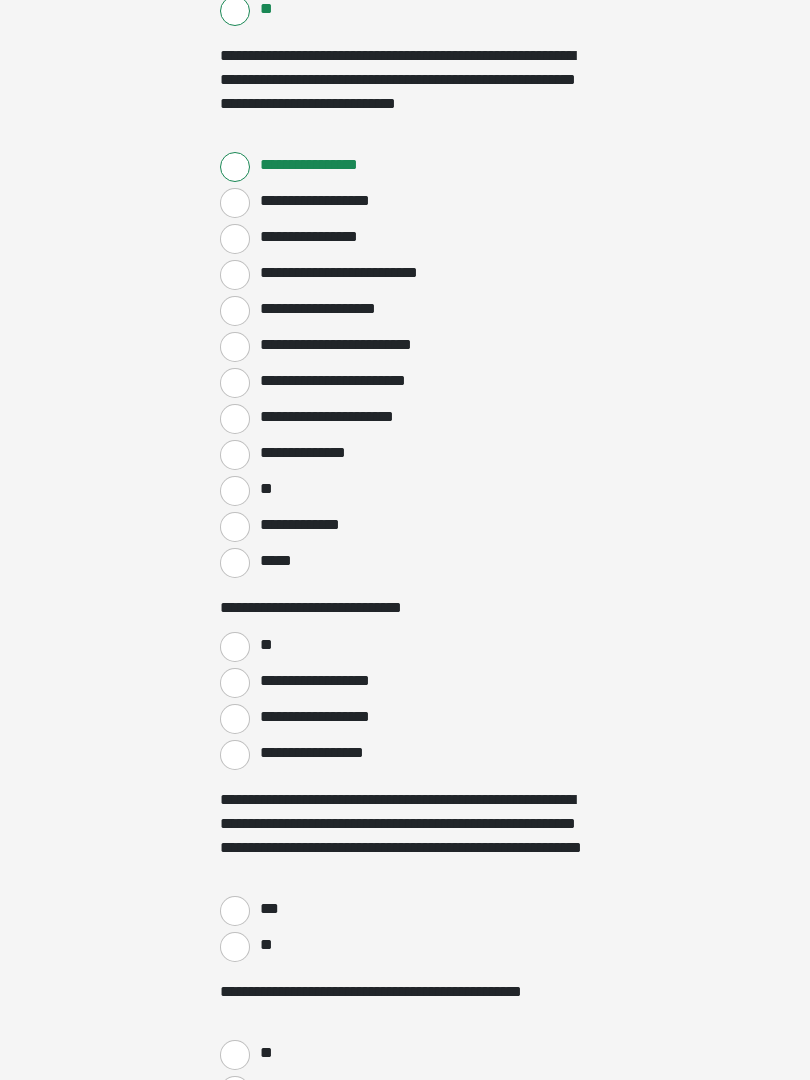 scroll, scrollTop: 474, scrollLeft: 0, axis: vertical 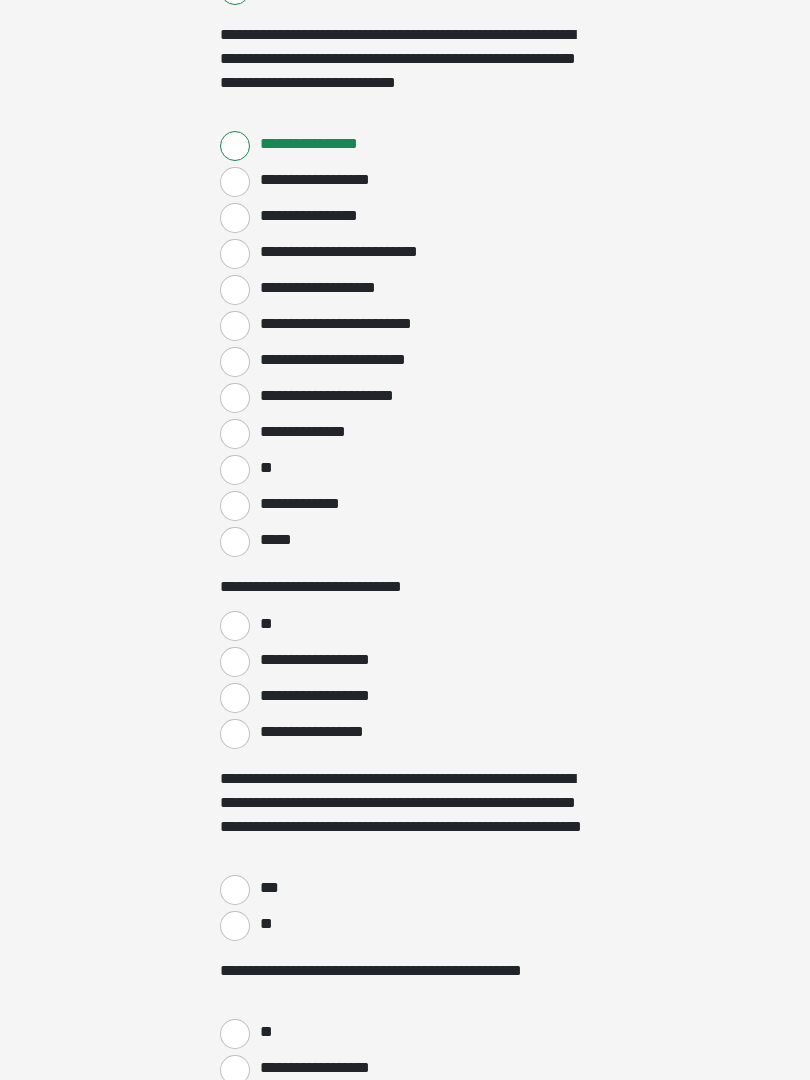 click on "**" at bounding box center [265, 624] 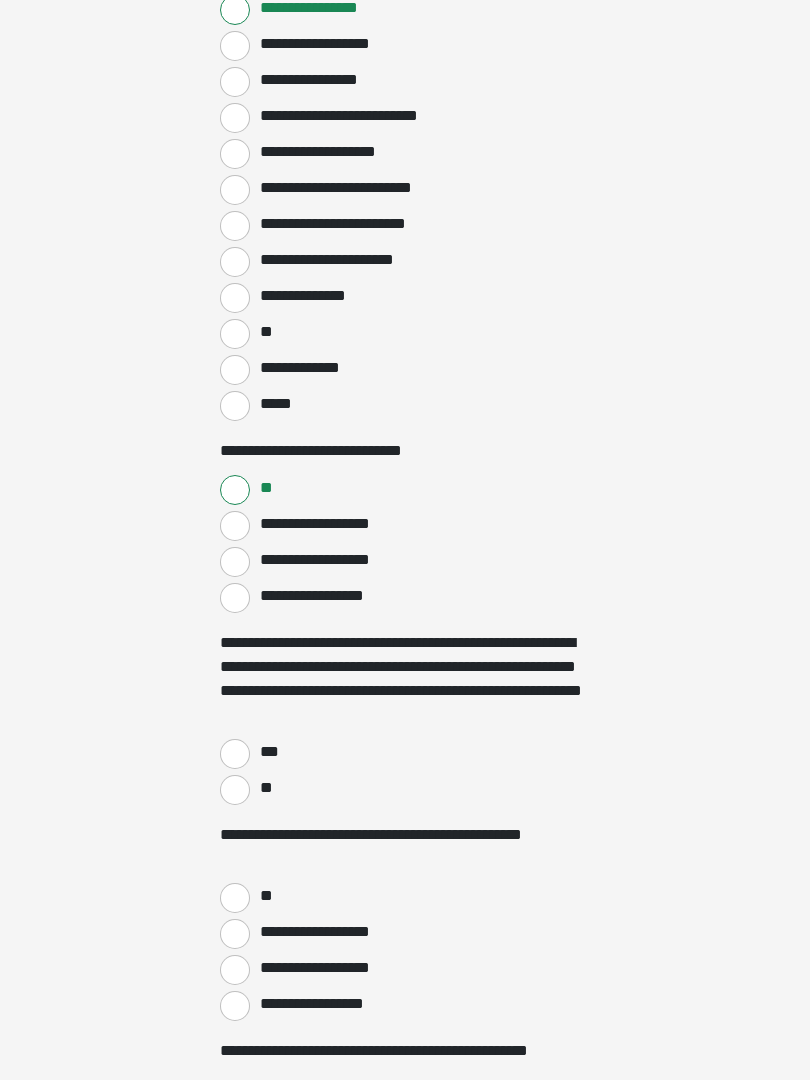scroll, scrollTop: 628, scrollLeft: 0, axis: vertical 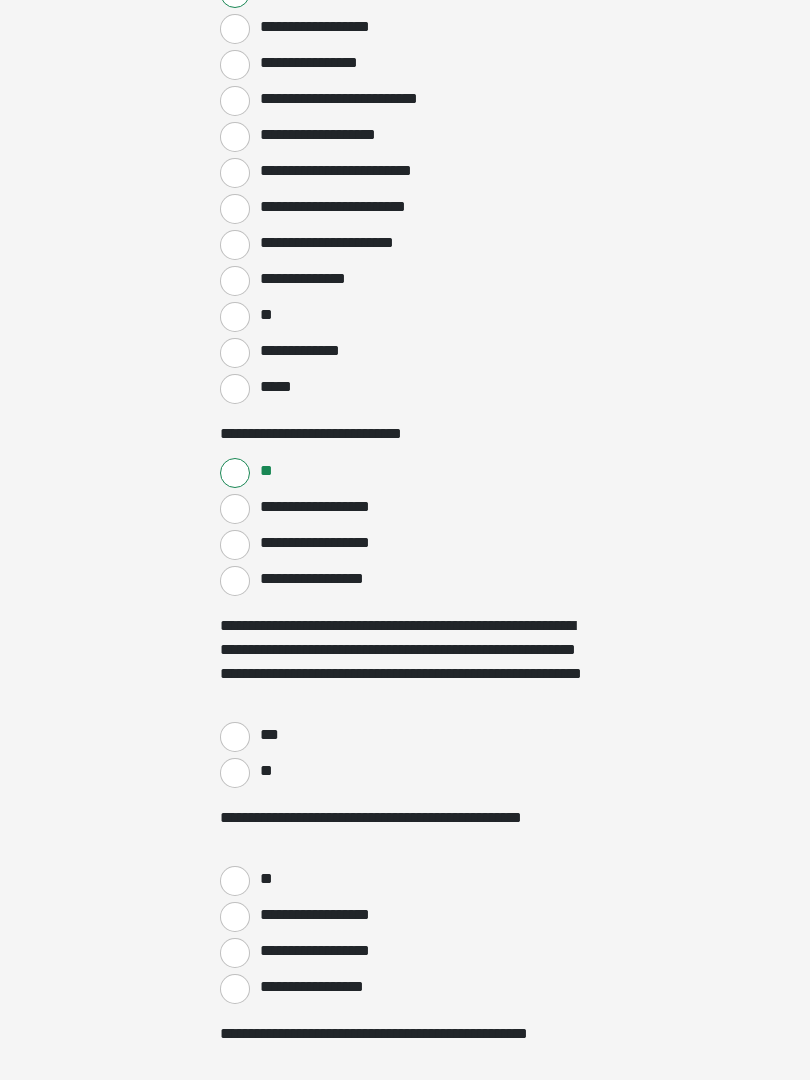 click on "***" at bounding box center [235, 737] 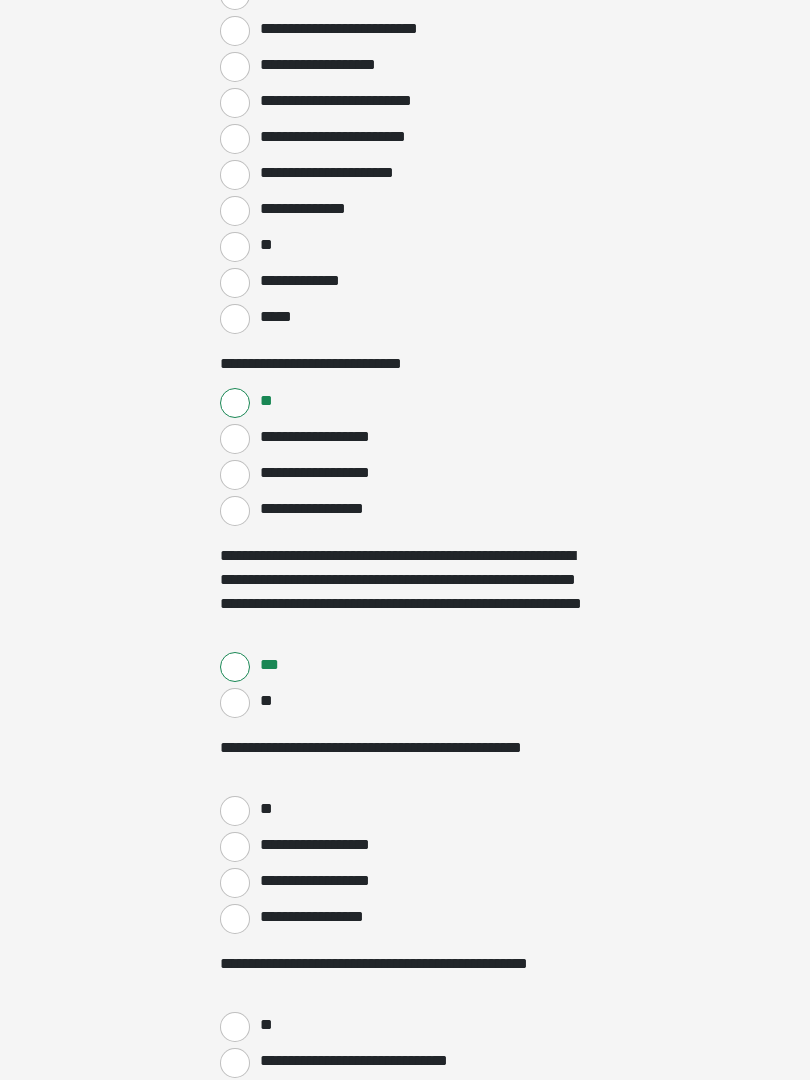 scroll, scrollTop: 763, scrollLeft: 0, axis: vertical 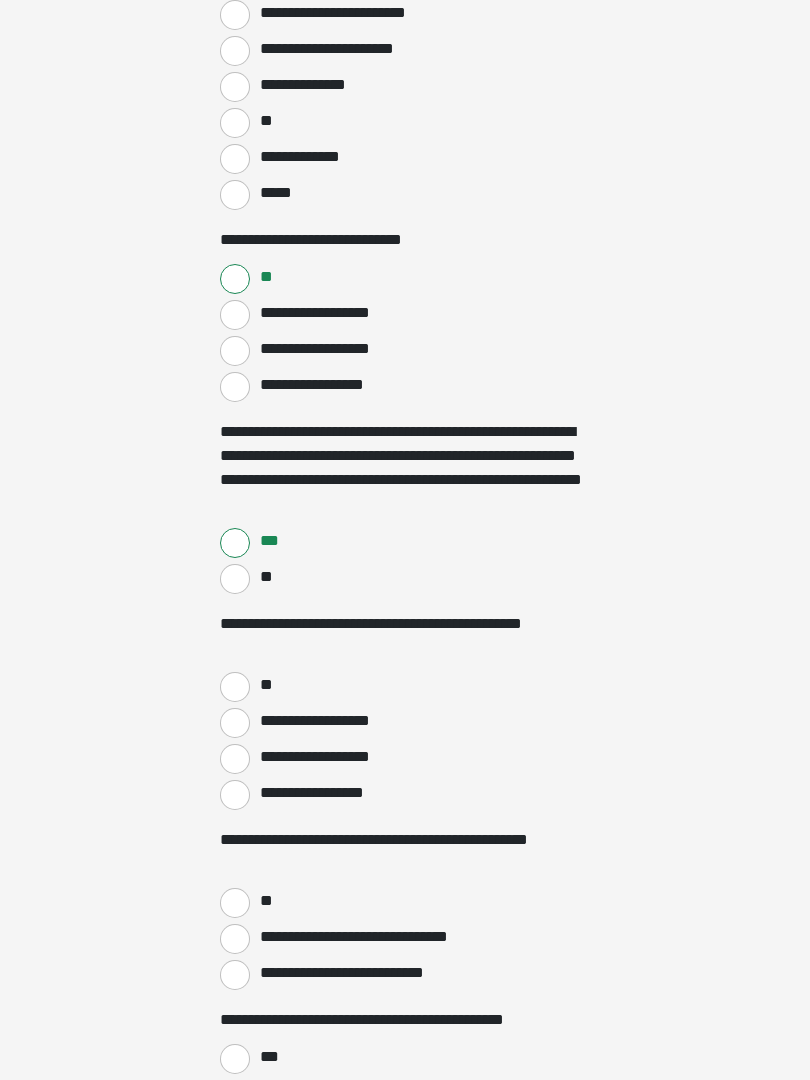 click on "**" at bounding box center [235, 688] 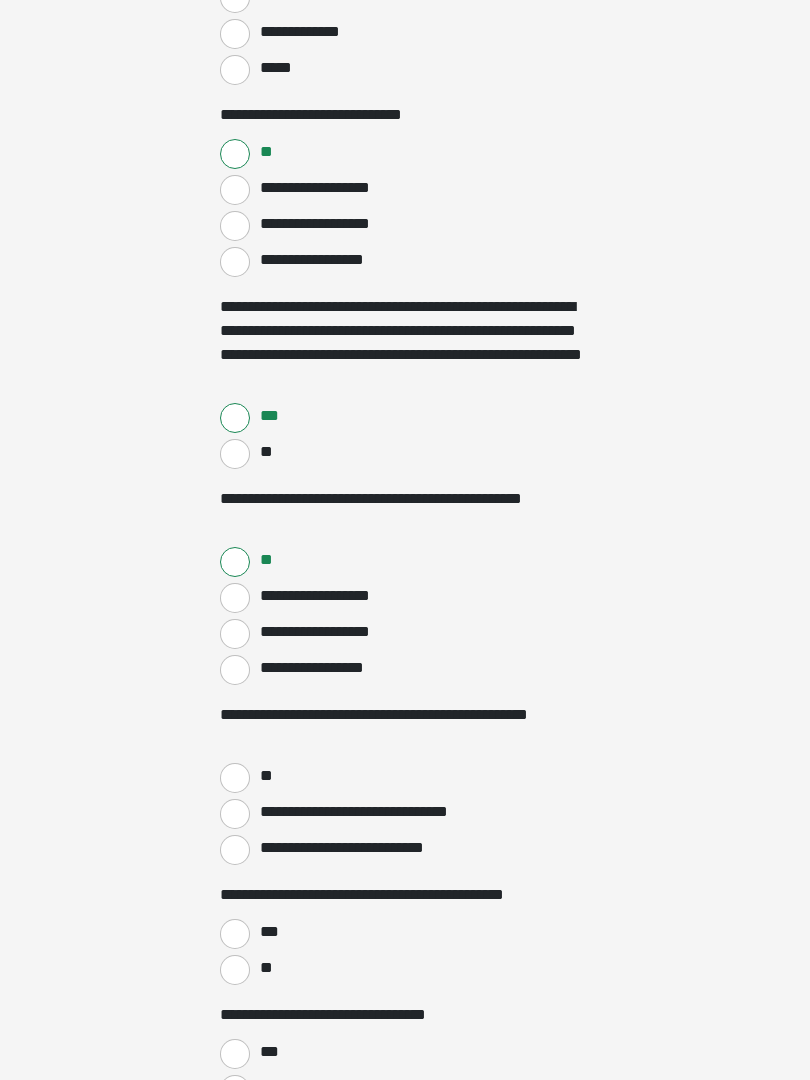 scroll, scrollTop: 948, scrollLeft: 0, axis: vertical 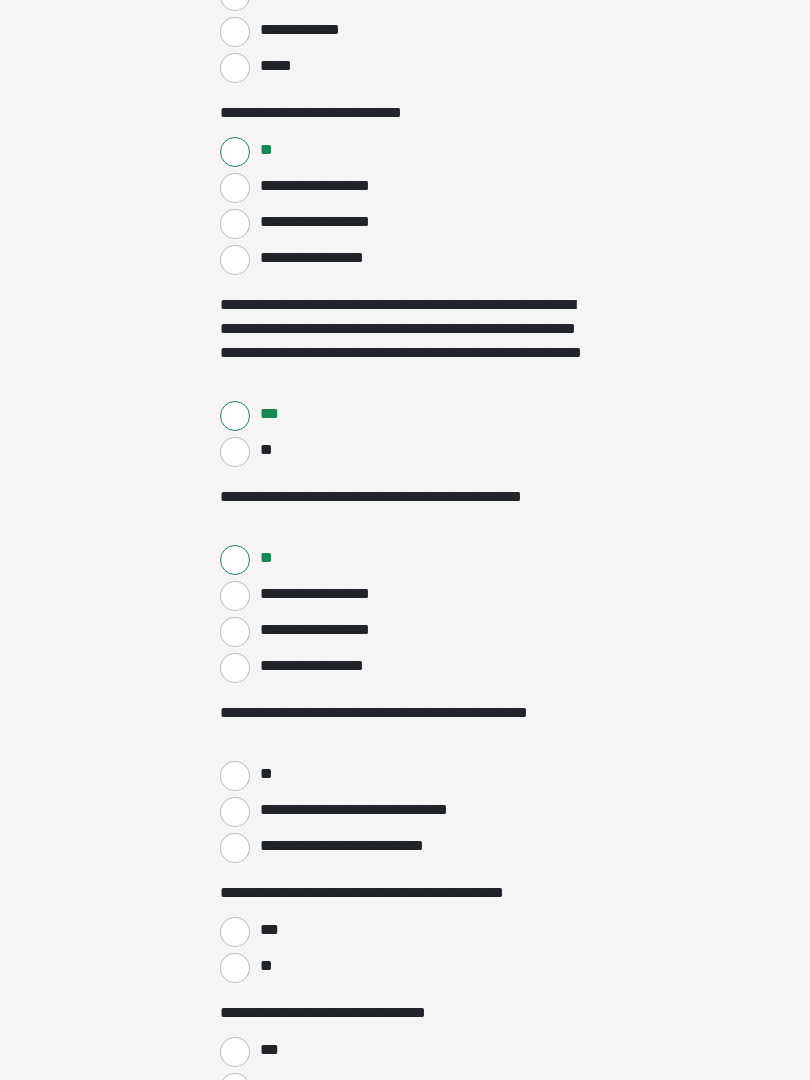 click on "**" at bounding box center [235, 777] 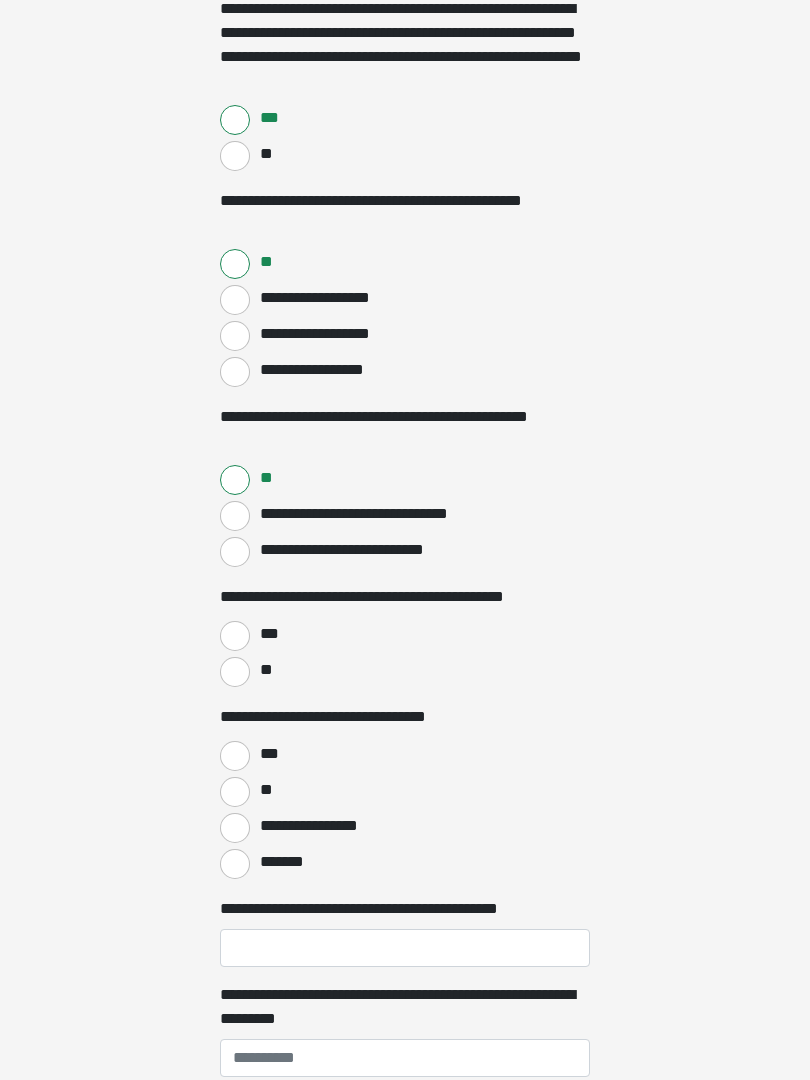scroll, scrollTop: 1246, scrollLeft: 0, axis: vertical 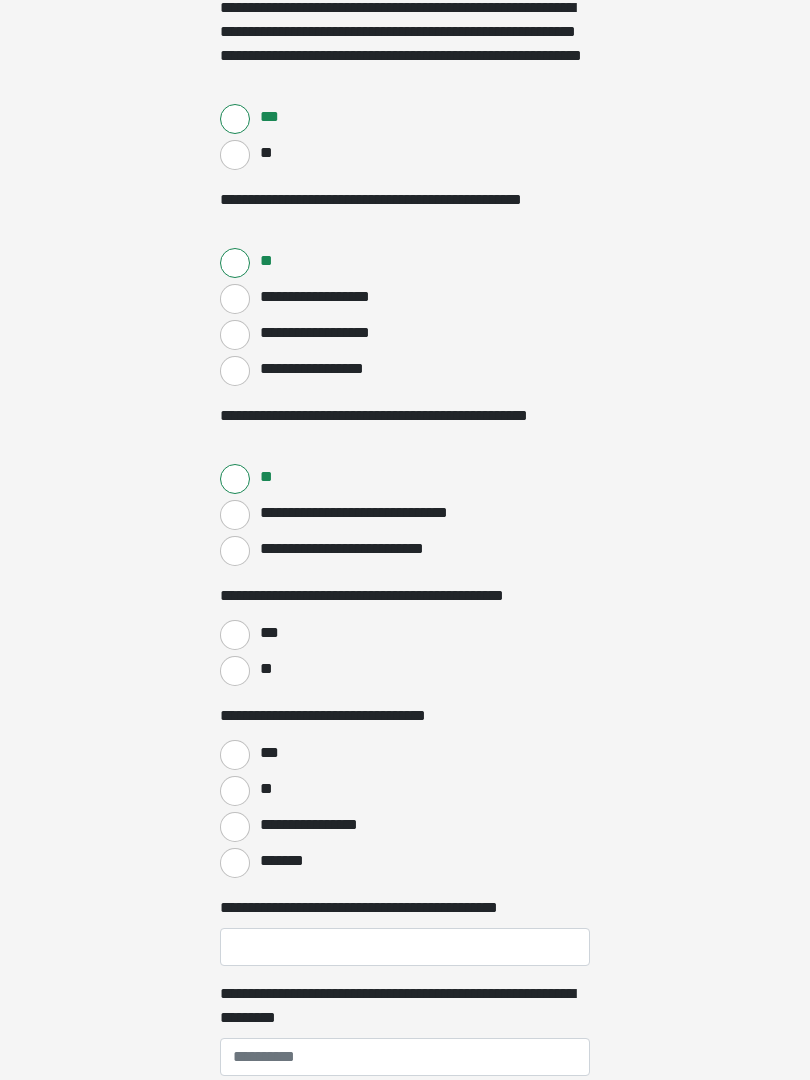 click on "***" at bounding box center (235, 635) 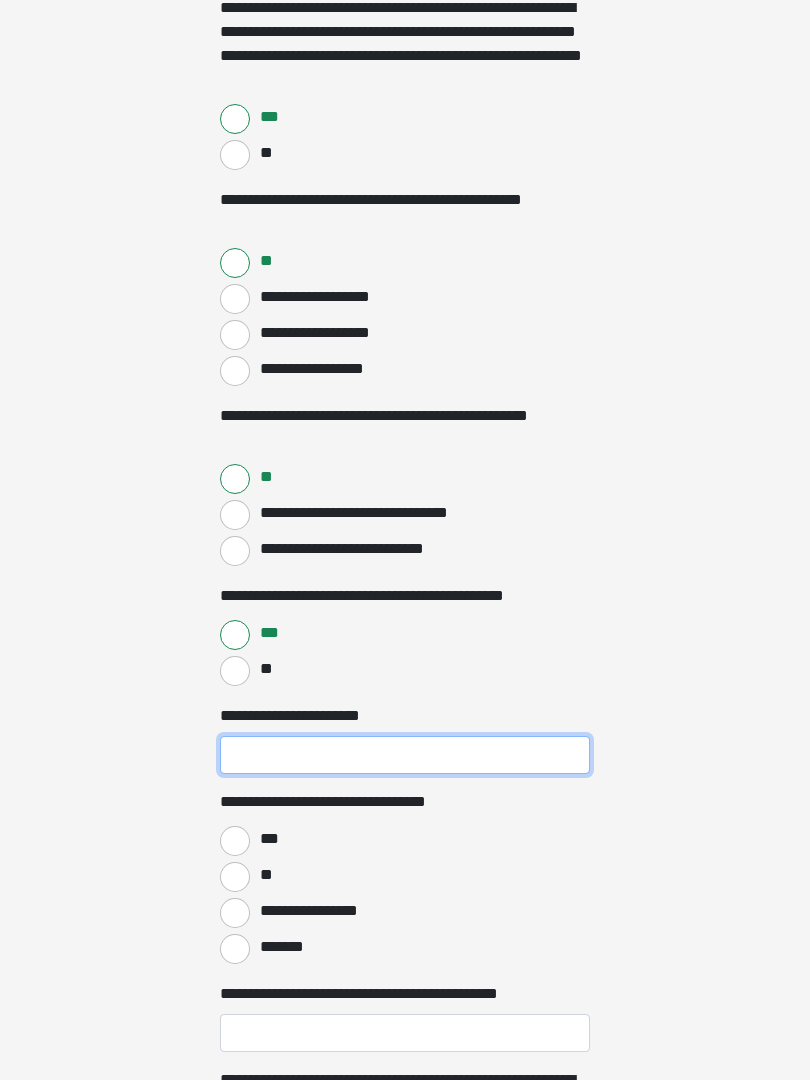 click on "**********" at bounding box center [405, 755] 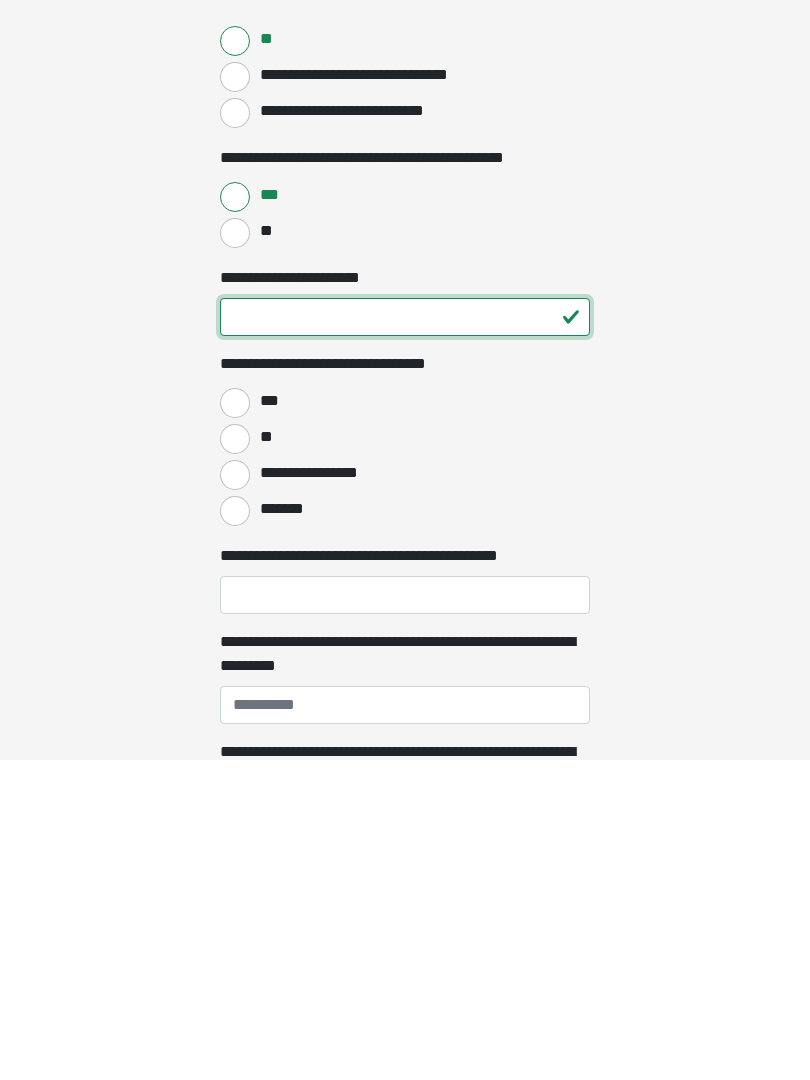 scroll, scrollTop: 1364, scrollLeft: 0, axis: vertical 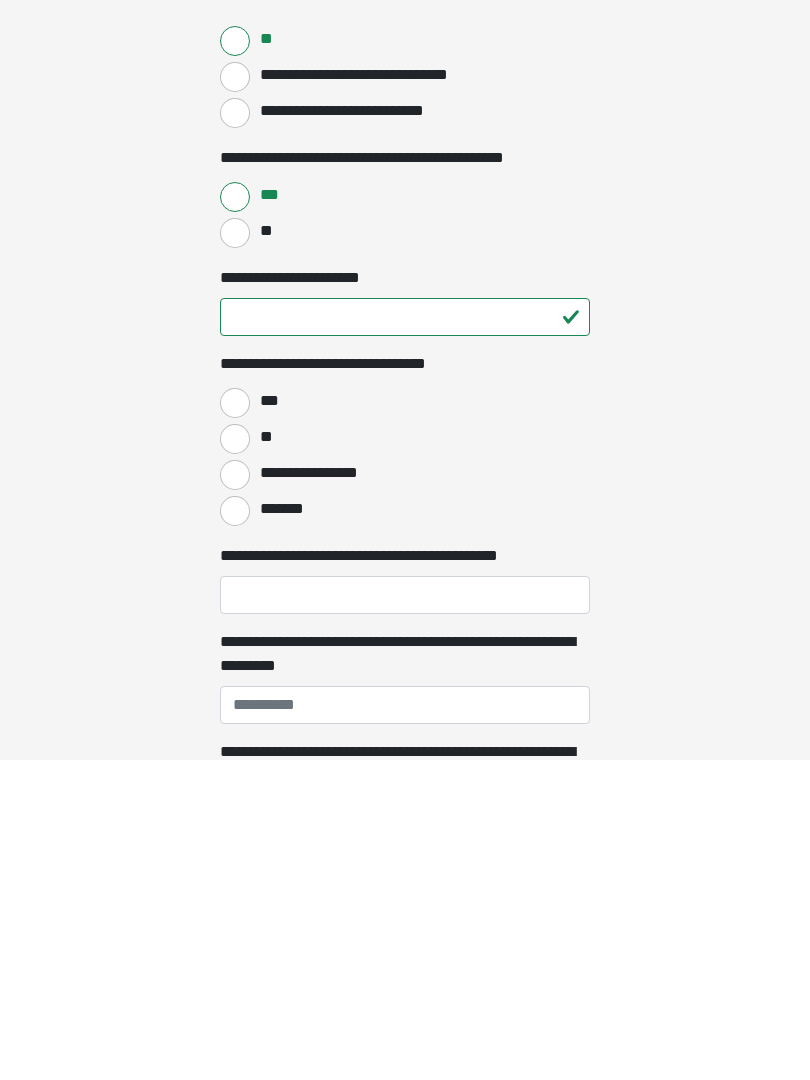 click on "**" at bounding box center [235, 759] 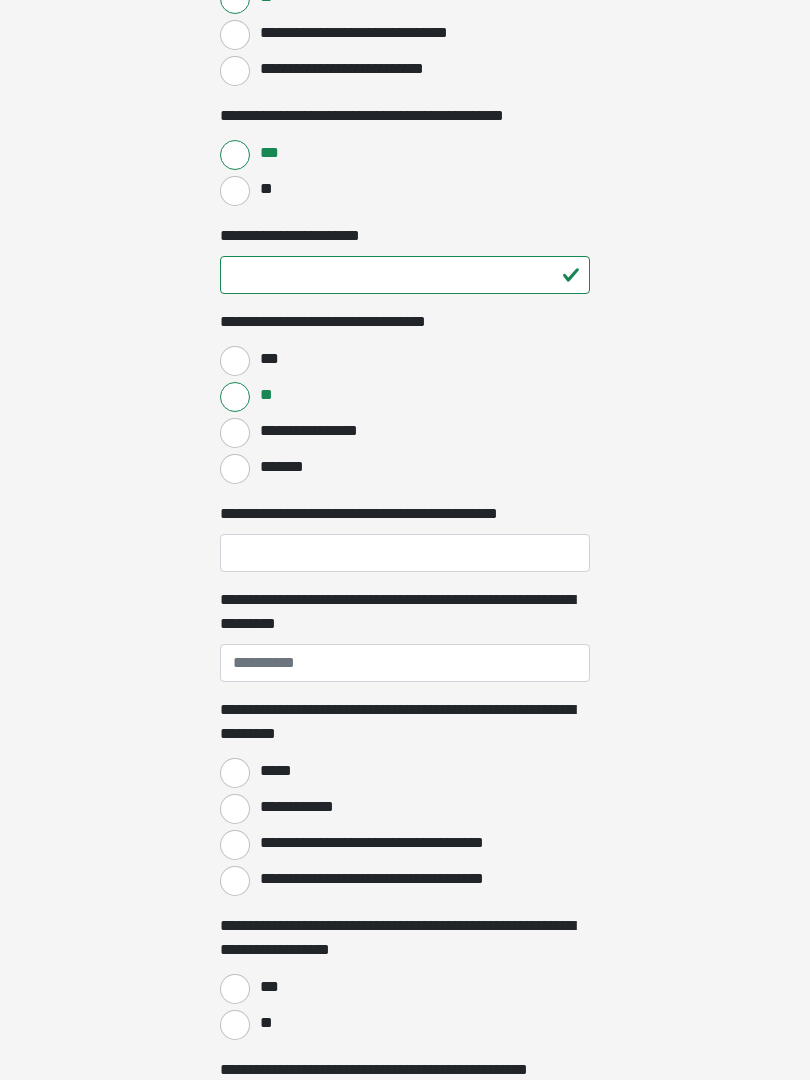 scroll, scrollTop: 1726, scrollLeft: 0, axis: vertical 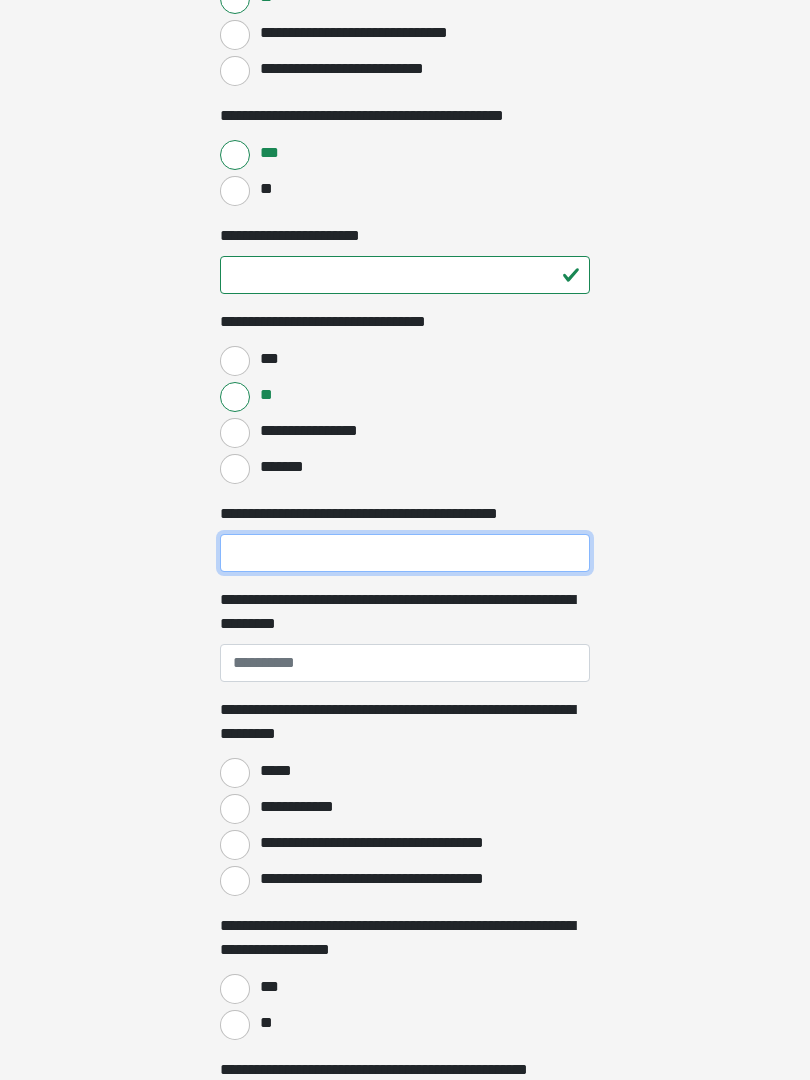 click on "**********" at bounding box center [405, 553] 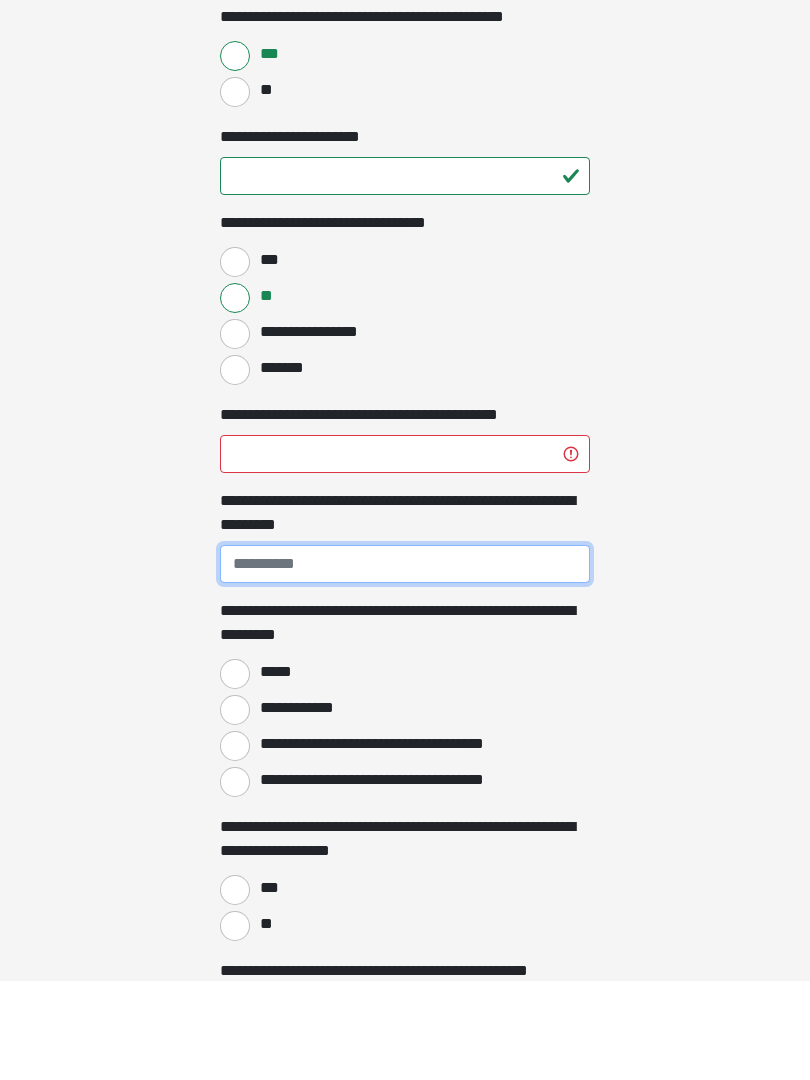 click on "**********" at bounding box center [405, 663] 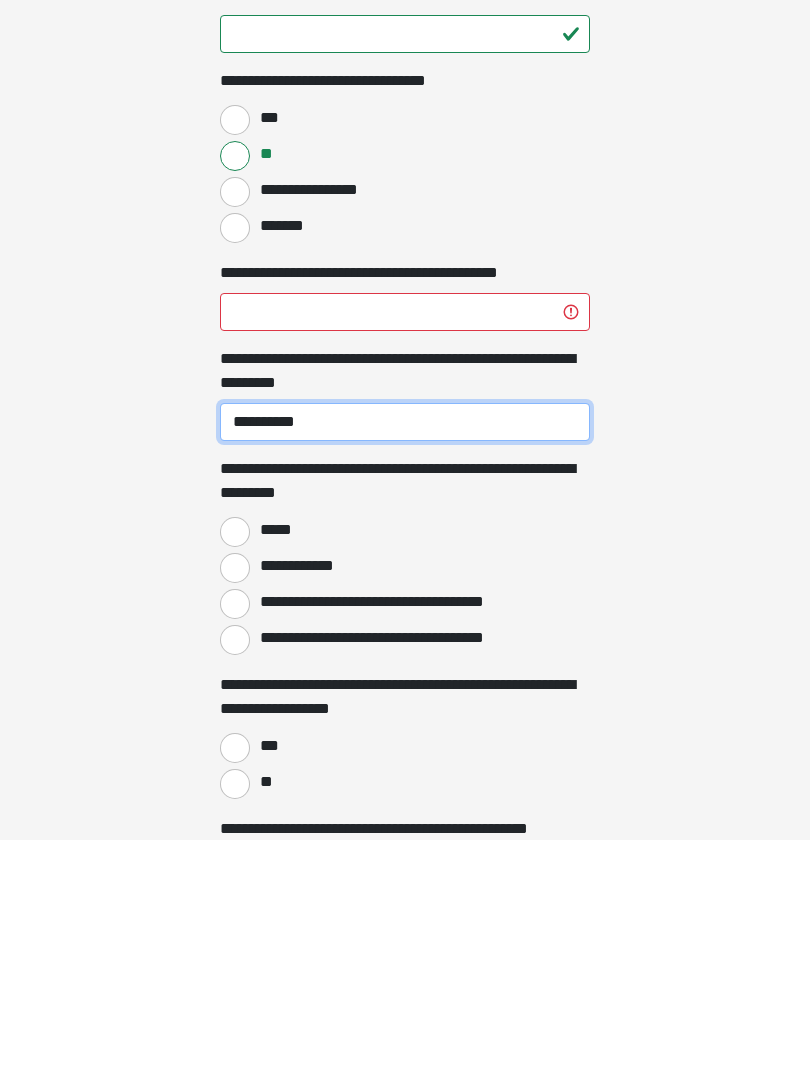 type on "**********" 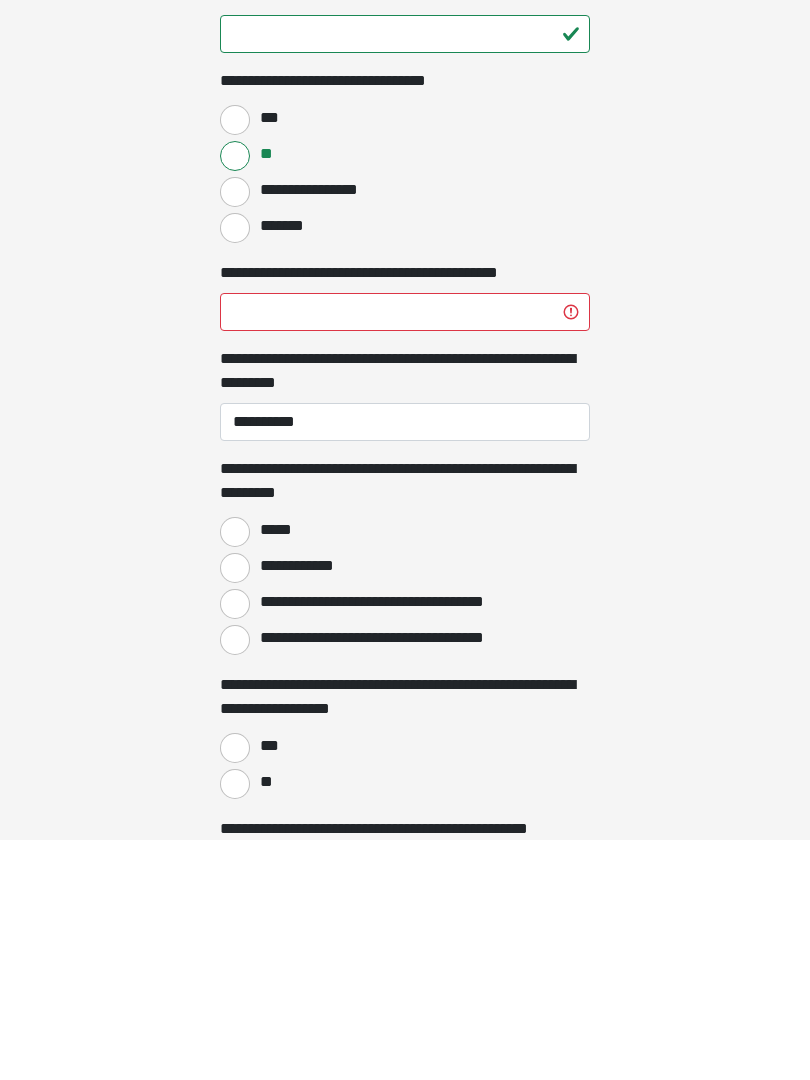 click on "*****" at bounding box center [235, 773] 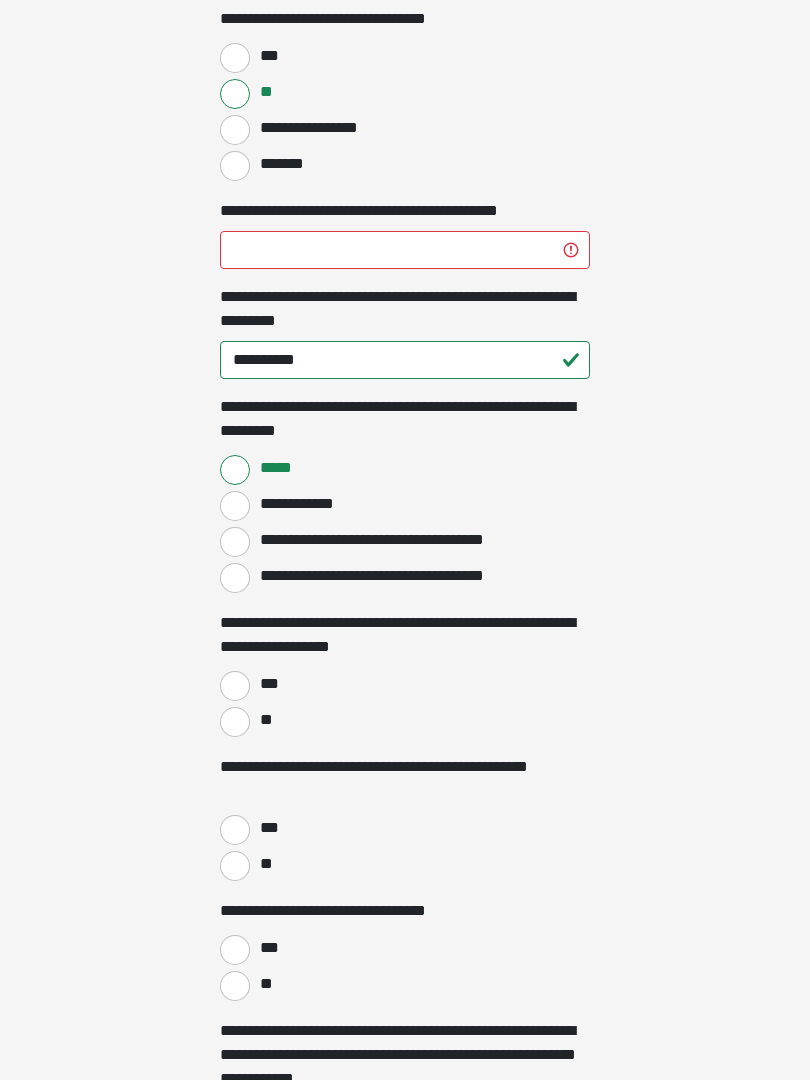 scroll, scrollTop: 2049, scrollLeft: 0, axis: vertical 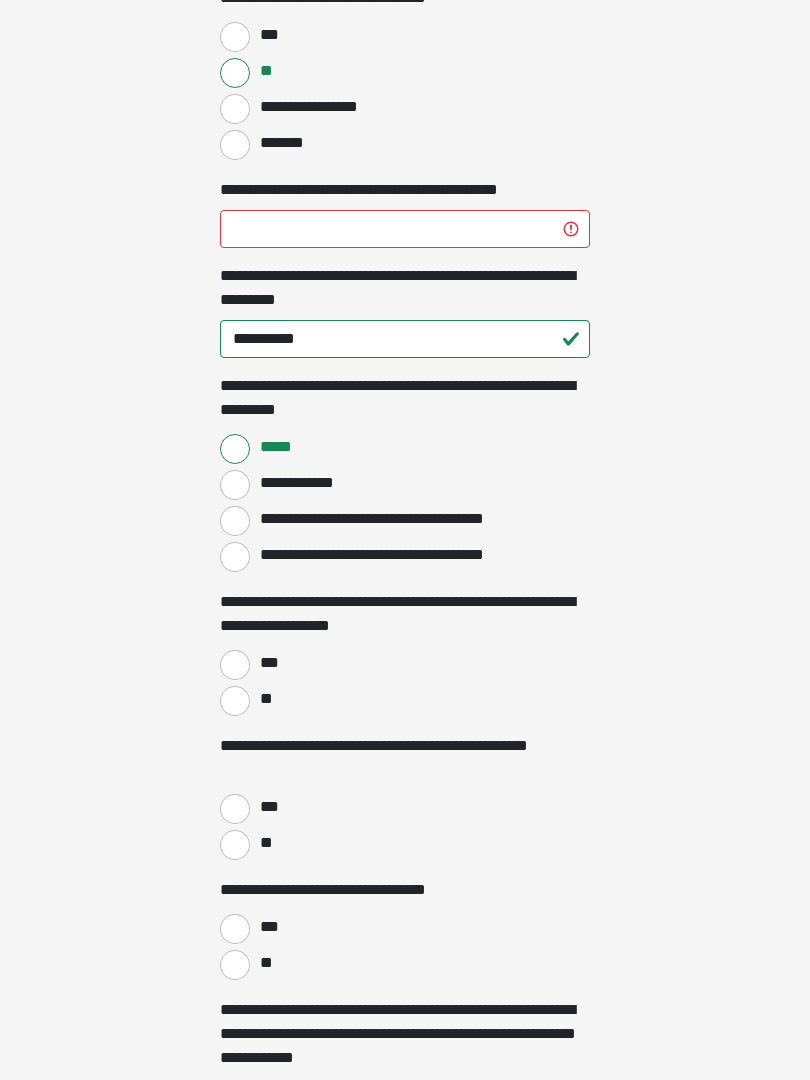 click on "**" at bounding box center (235, 702) 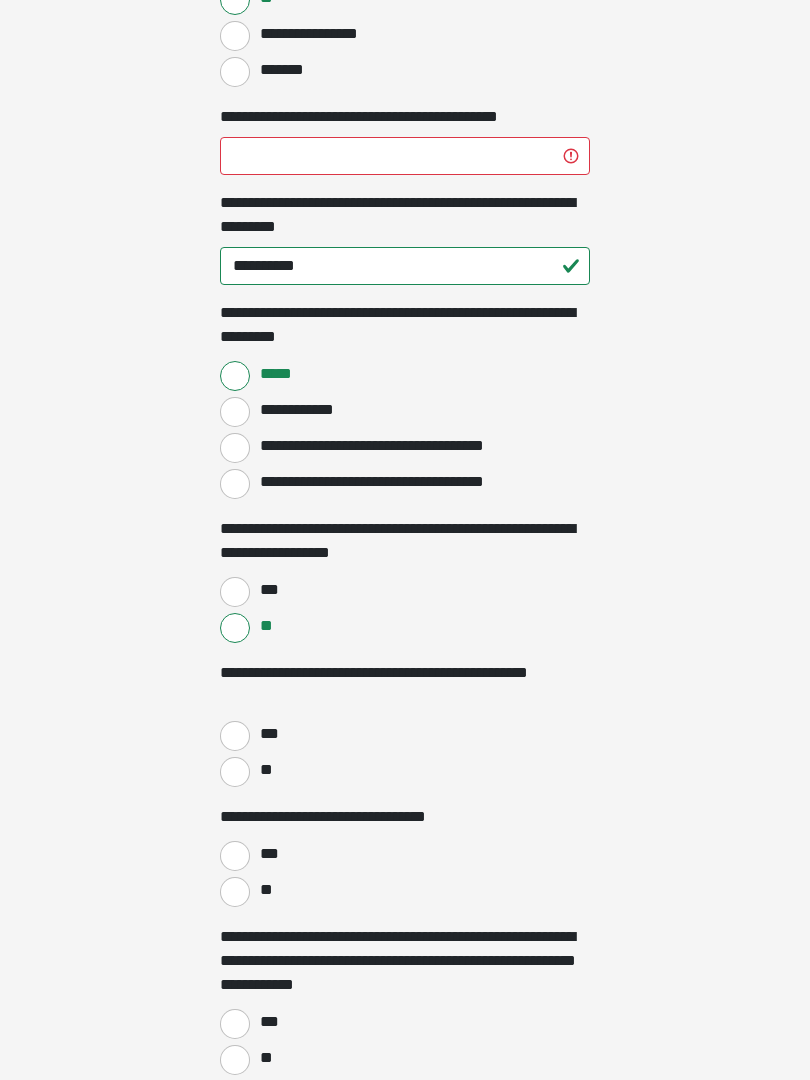 click on "**" at bounding box center [235, 772] 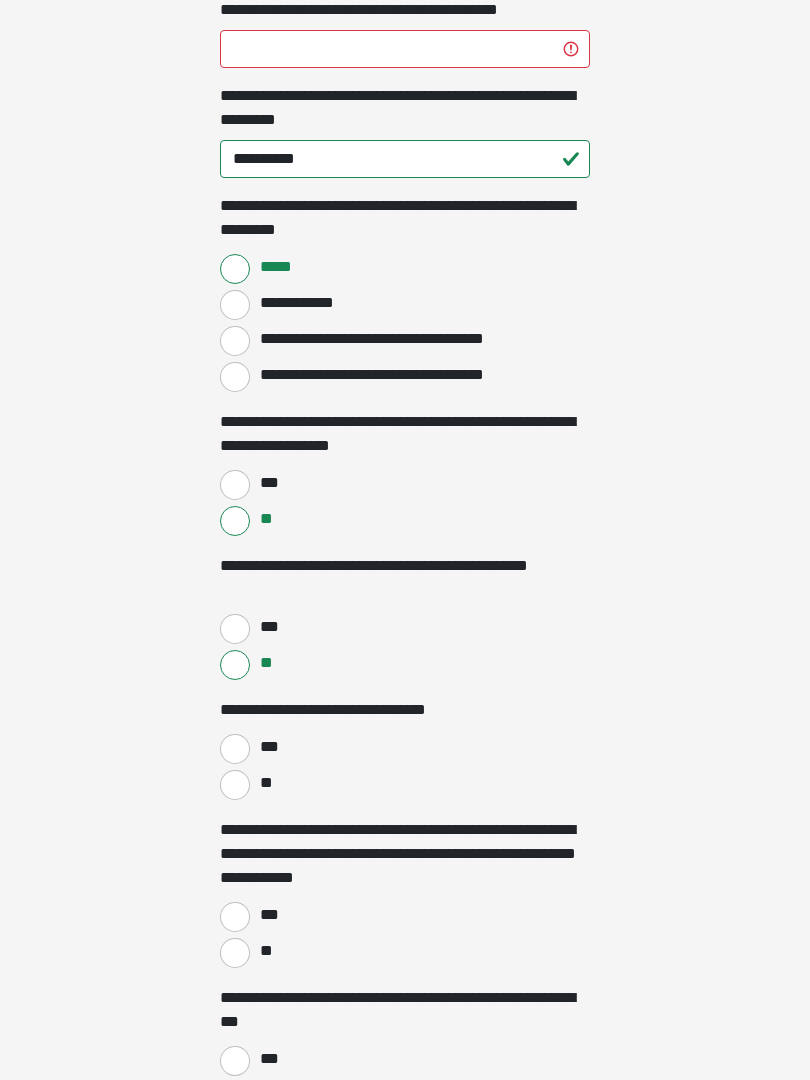 scroll, scrollTop: 2231, scrollLeft: 0, axis: vertical 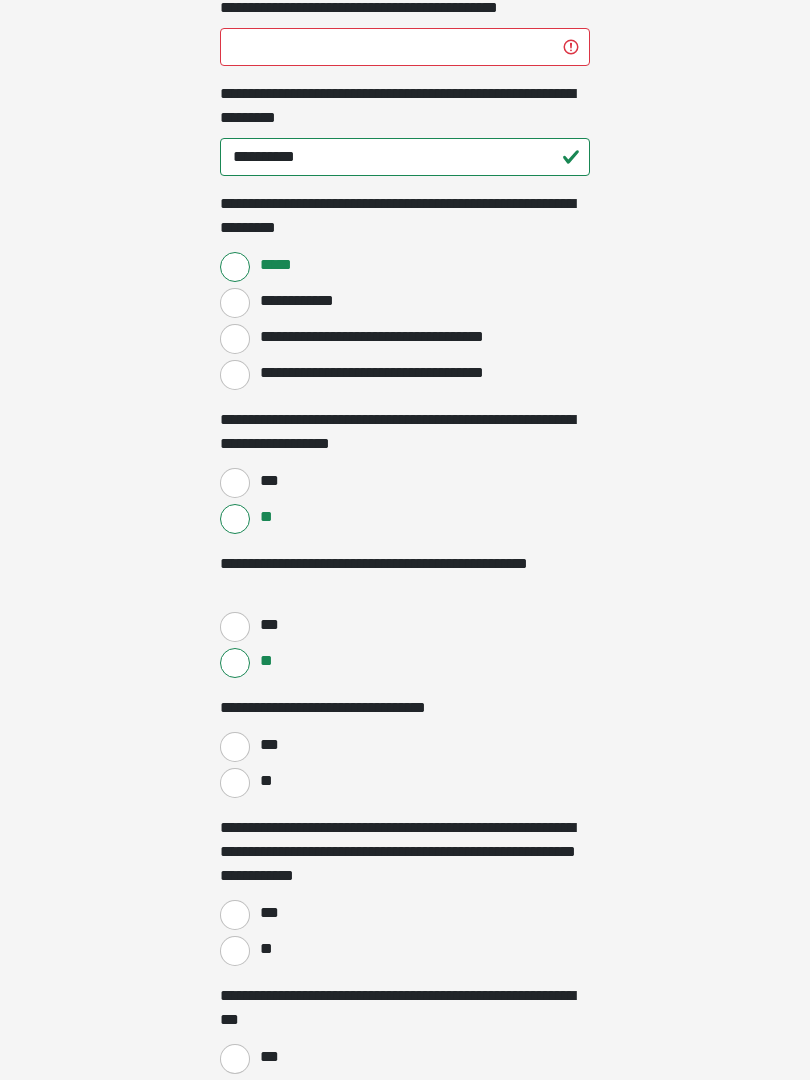 click on "**" at bounding box center (235, 784) 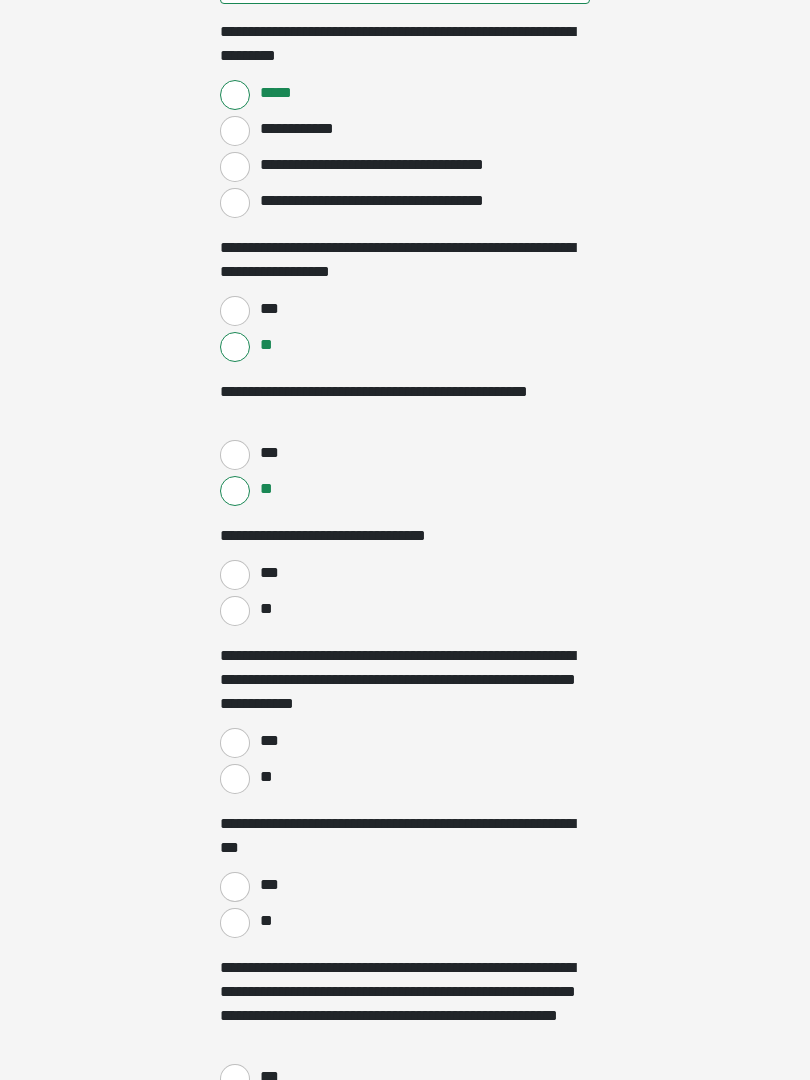 scroll, scrollTop: 2404, scrollLeft: 0, axis: vertical 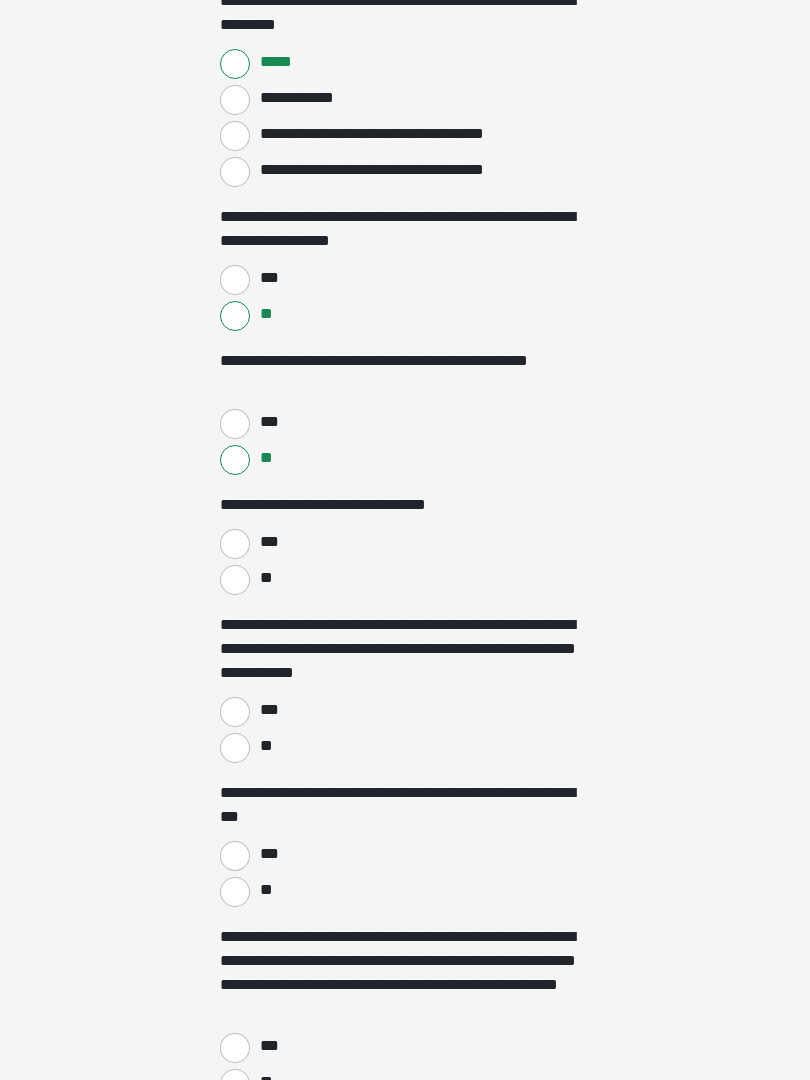 click on "**" at bounding box center (265, 746) 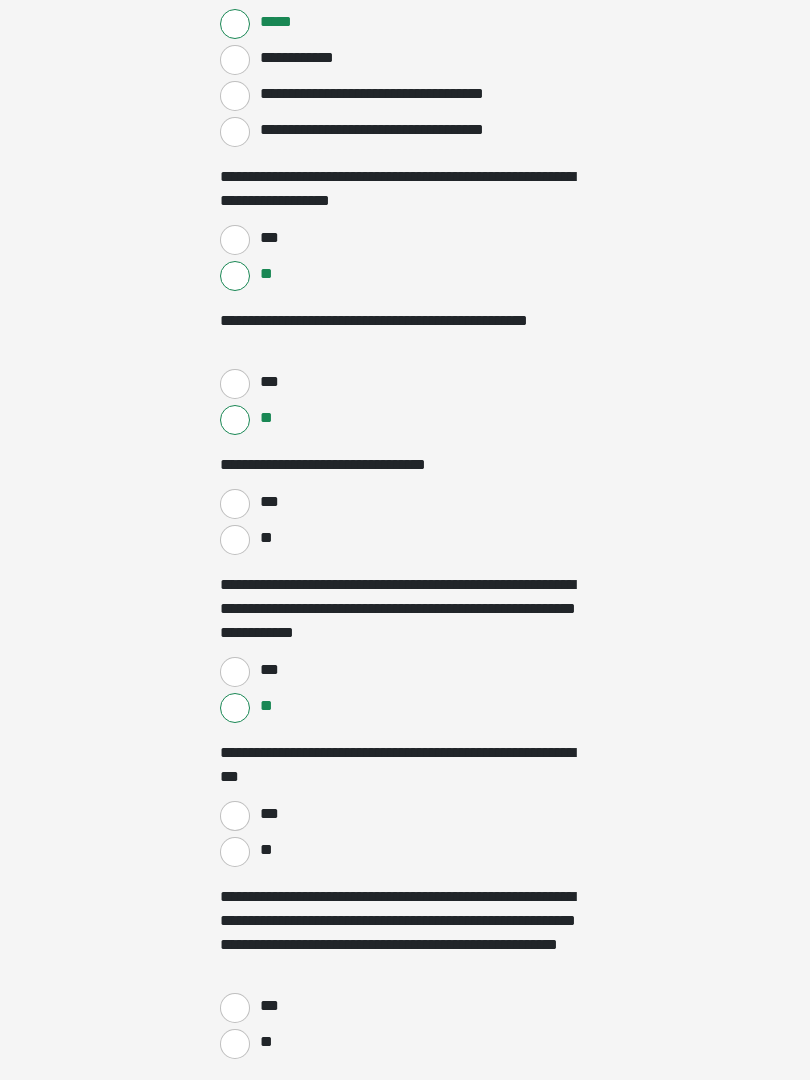 scroll, scrollTop: 2489, scrollLeft: 0, axis: vertical 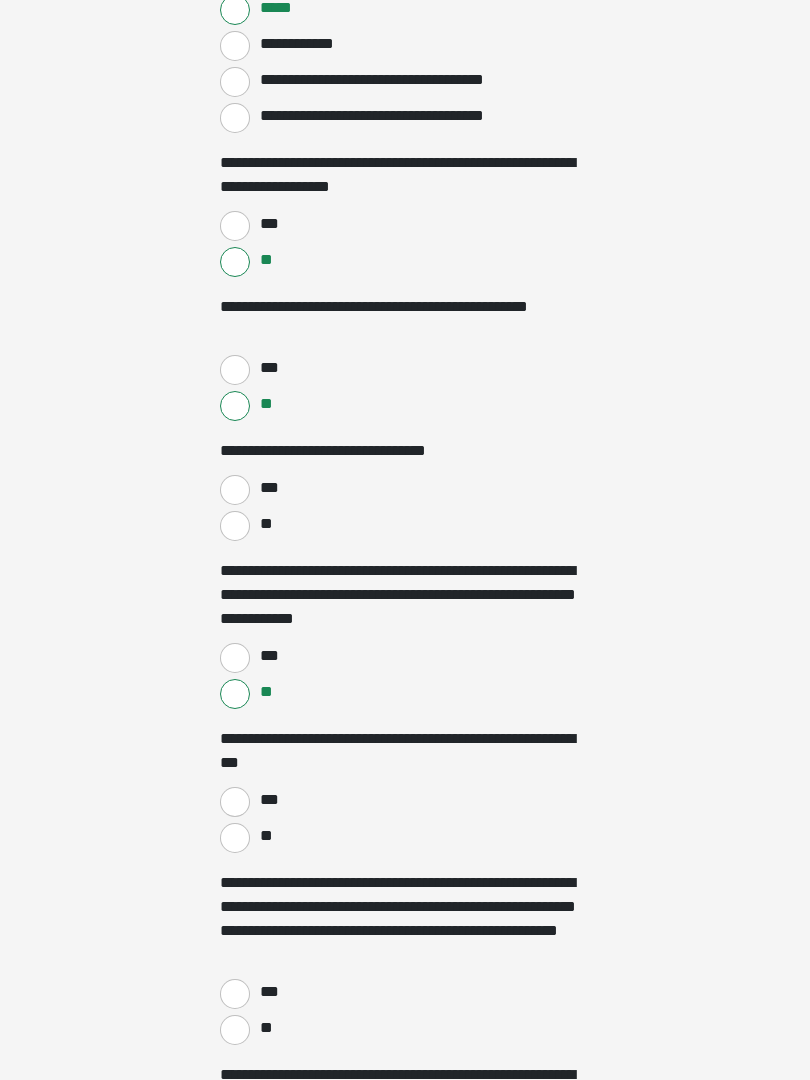 click on "**" at bounding box center [235, 838] 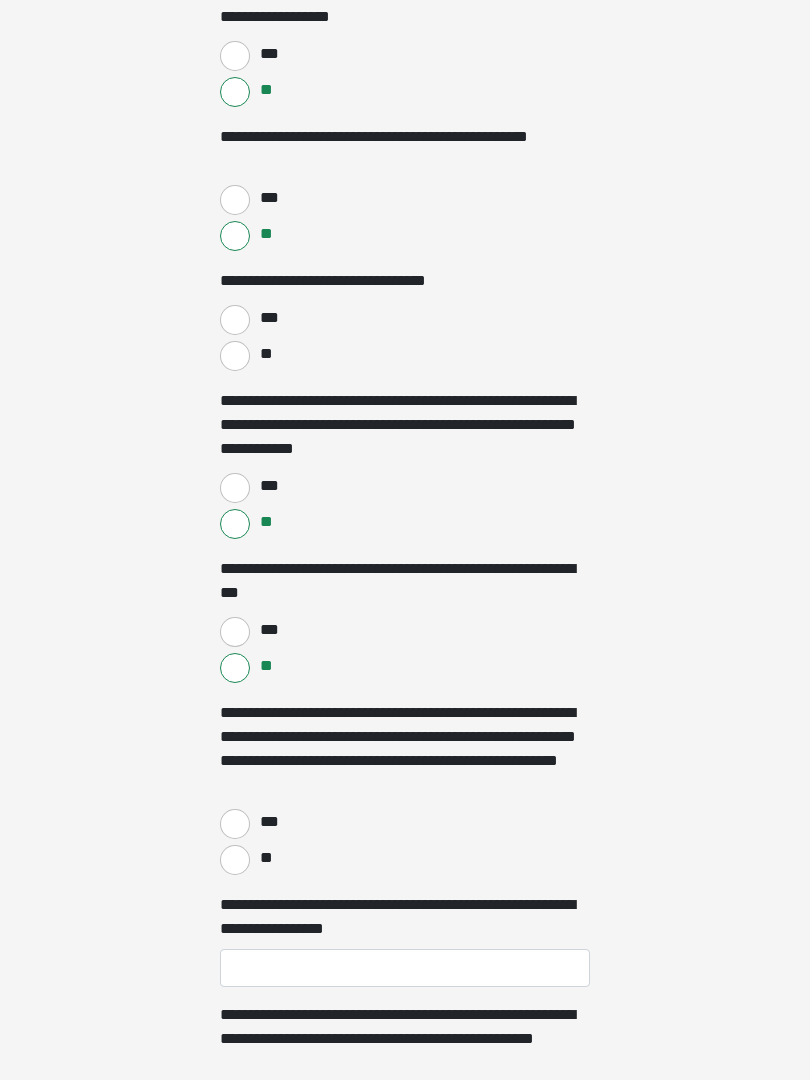 scroll, scrollTop: 2670, scrollLeft: 0, axis: vertical 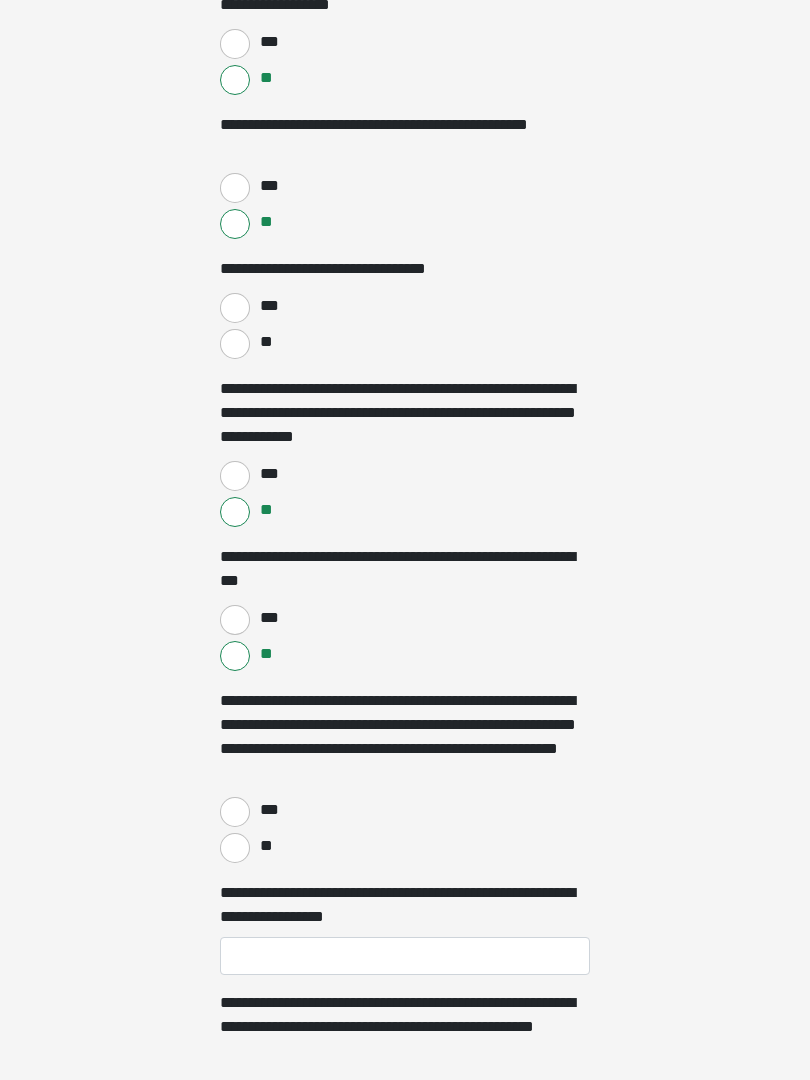 click on "**" at bounding box center [235, 849] 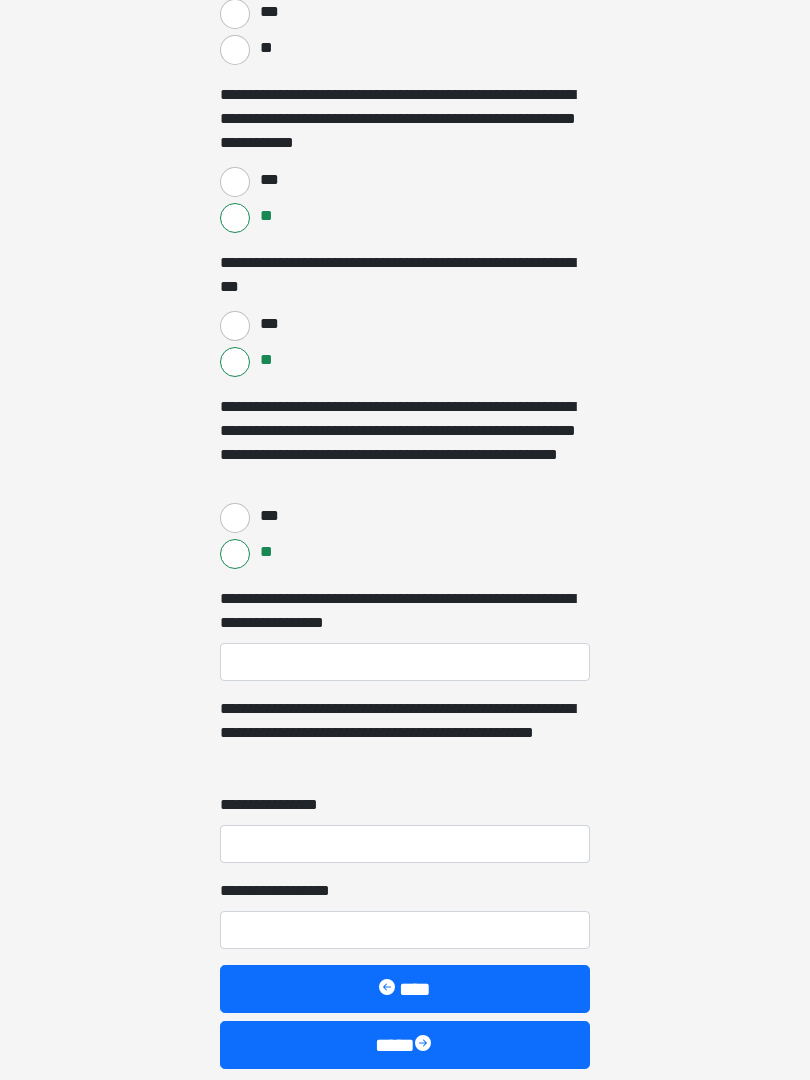 scroll, scrollTop: 2964, scrollLeft: 0, axis: vertical 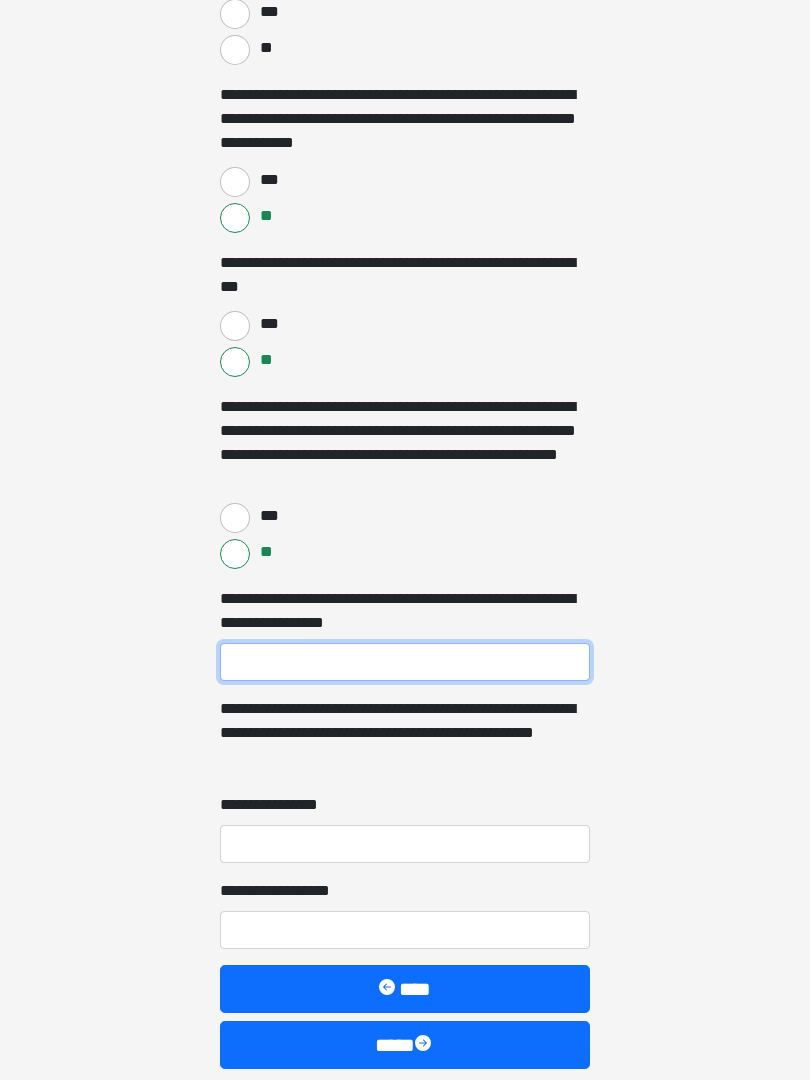 click on "**********" at bounding box center [405, 663] 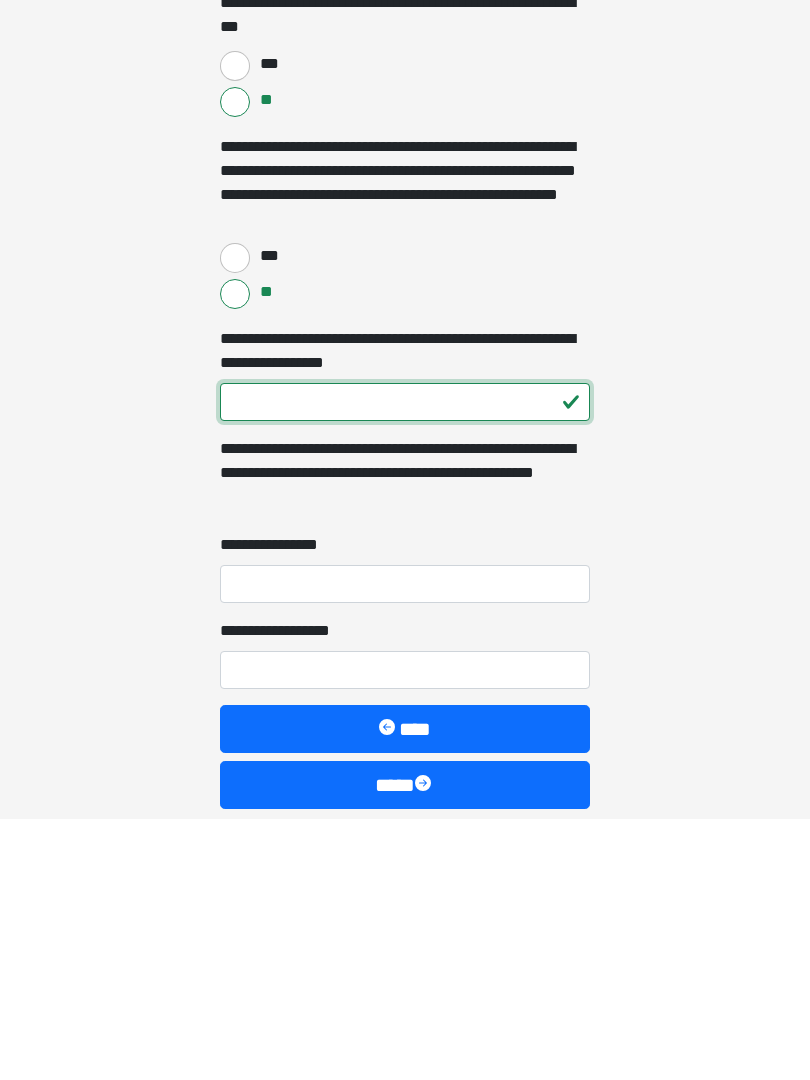 type on "***" 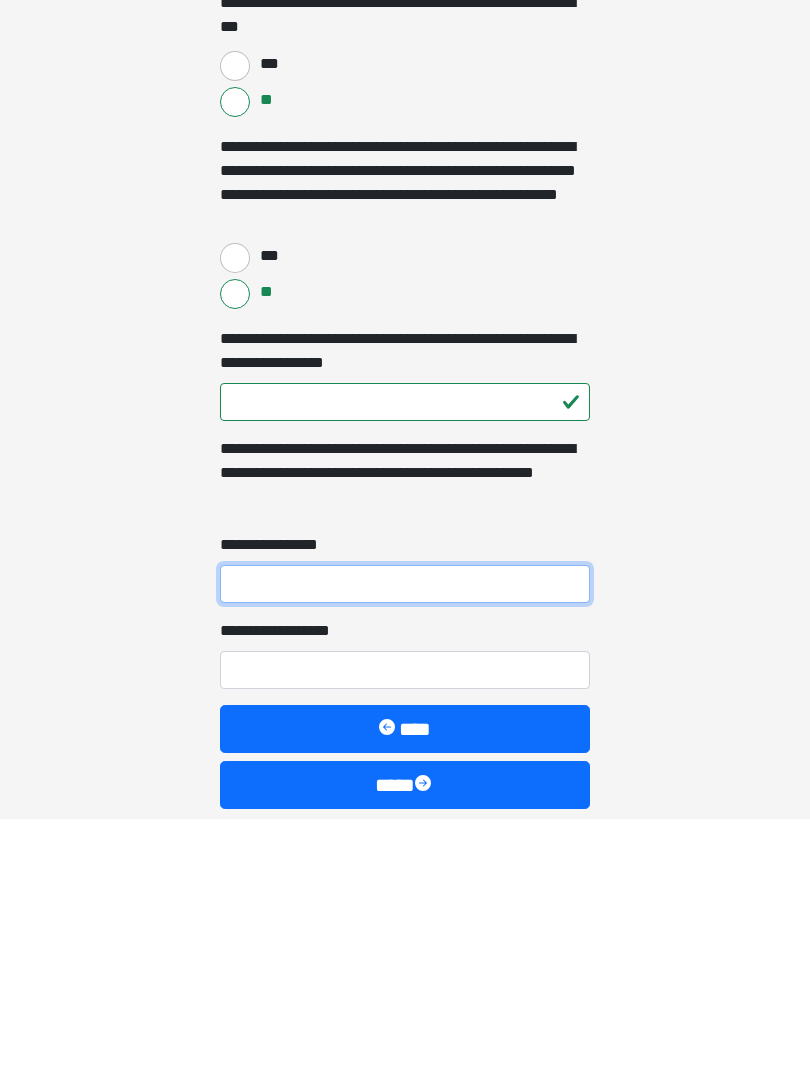 click on "**********" at bounding box center [405, 845] 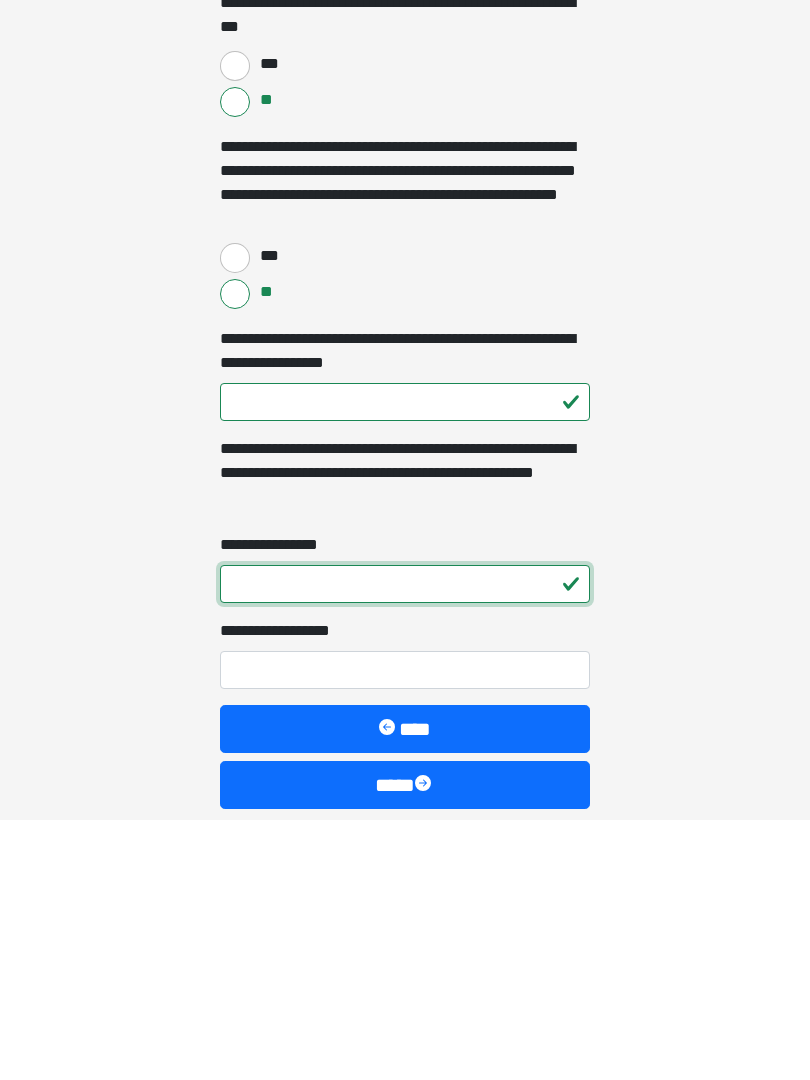 type on "*" 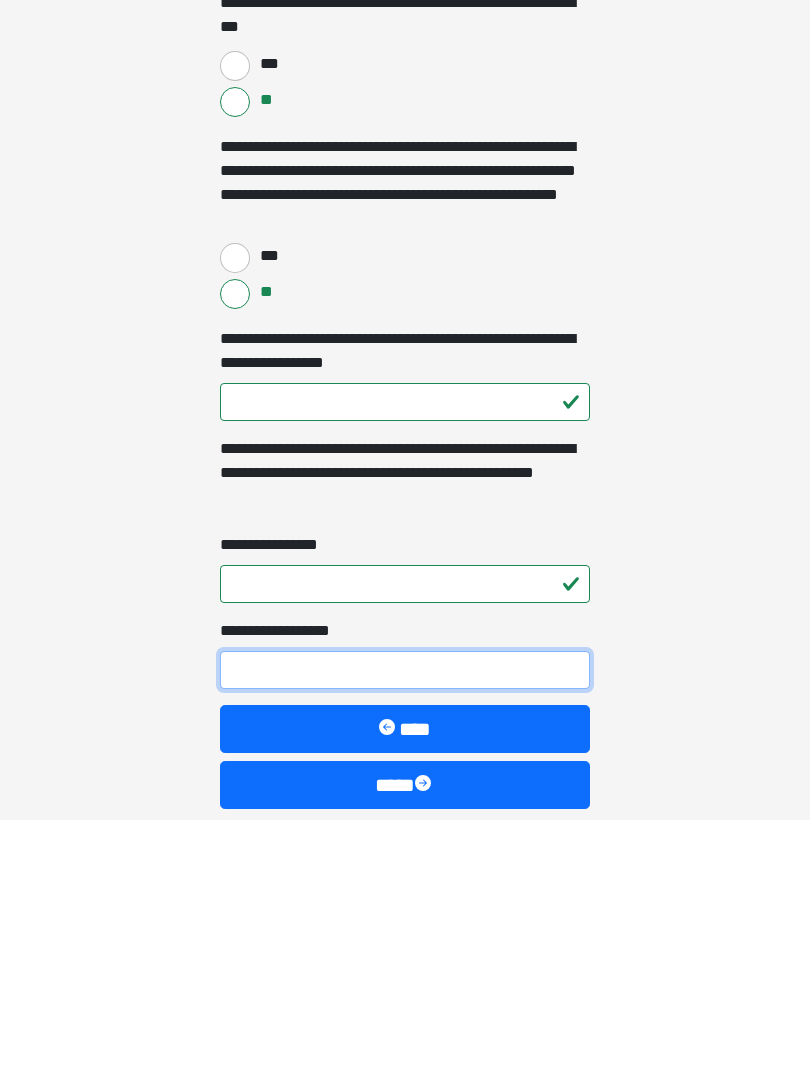 click on "**********" at bounding box center [405, 931] 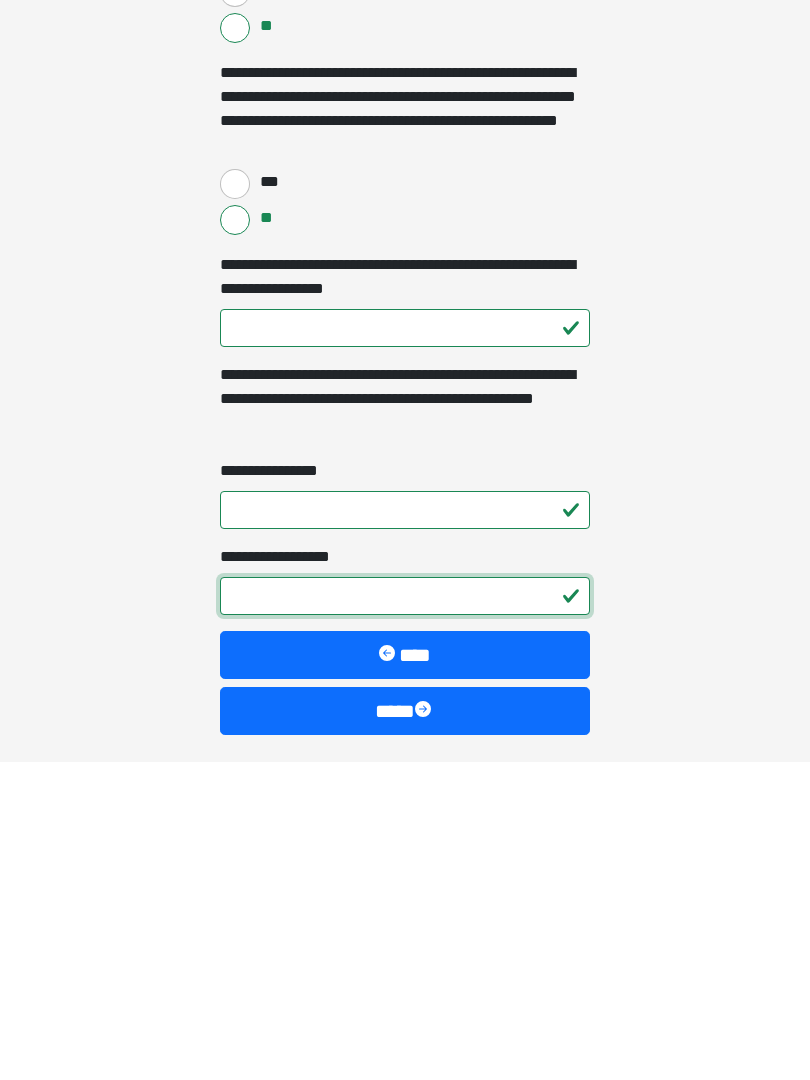 type on "*" 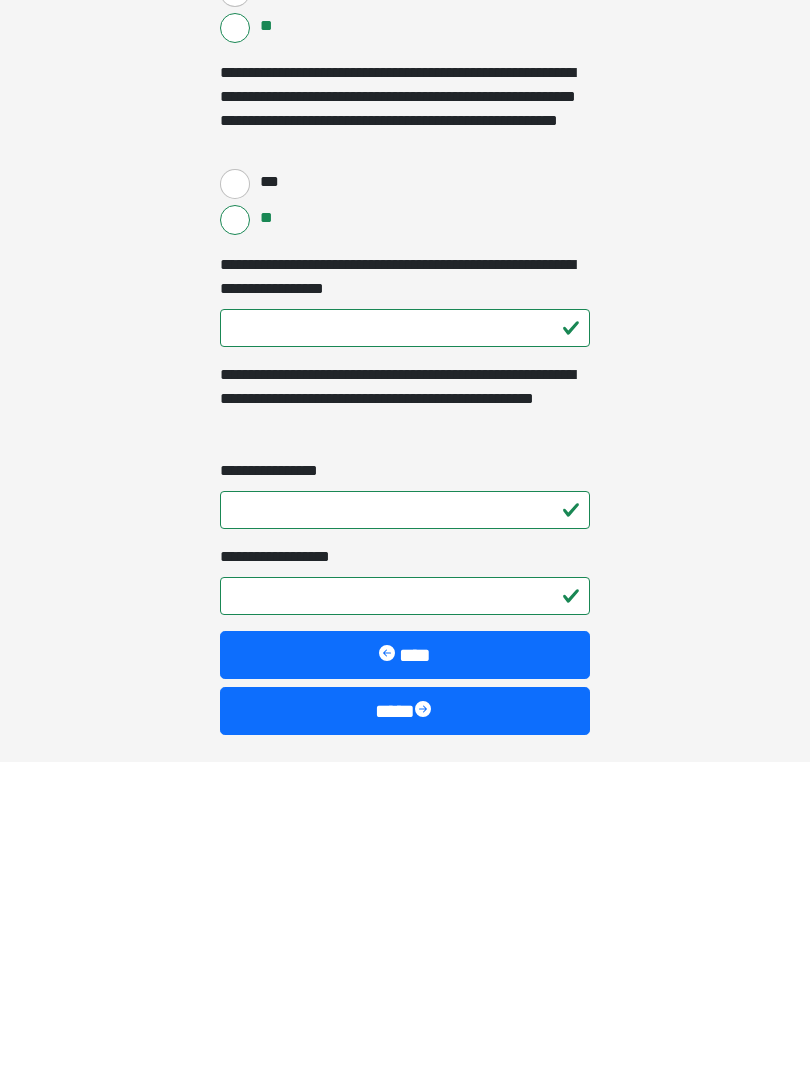 click on "****" at bounding box center (405, 974) 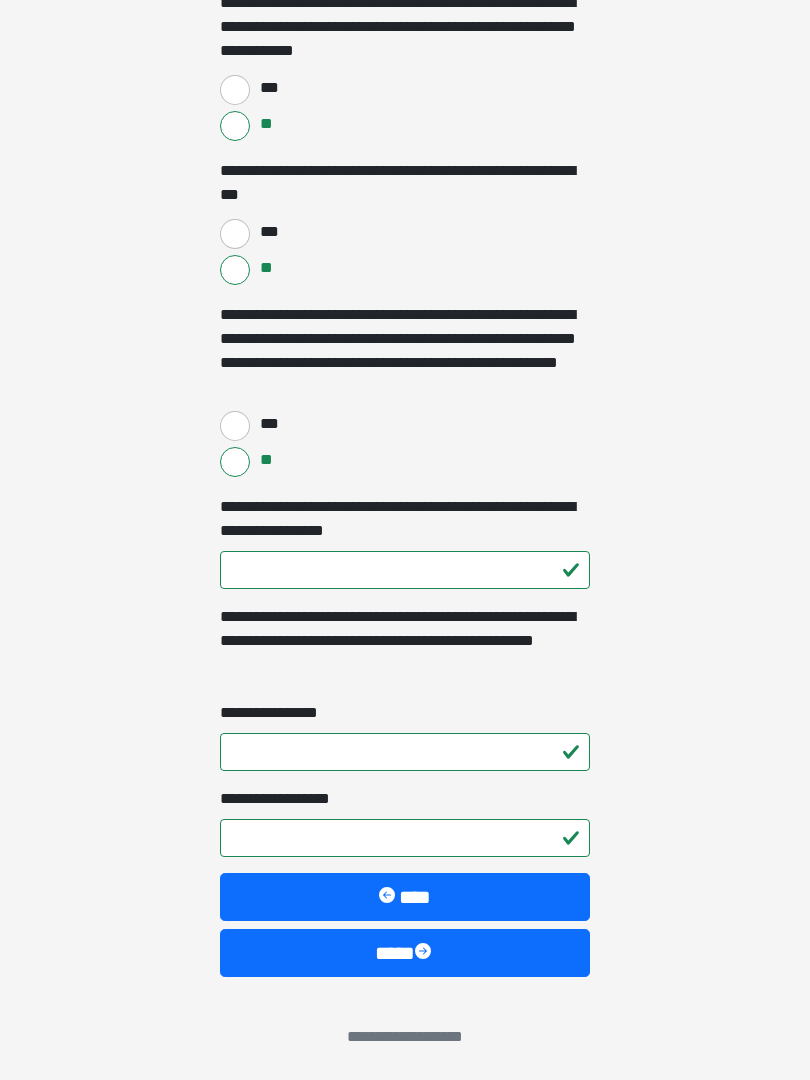 click on "****" at bounding box center [405, 953] 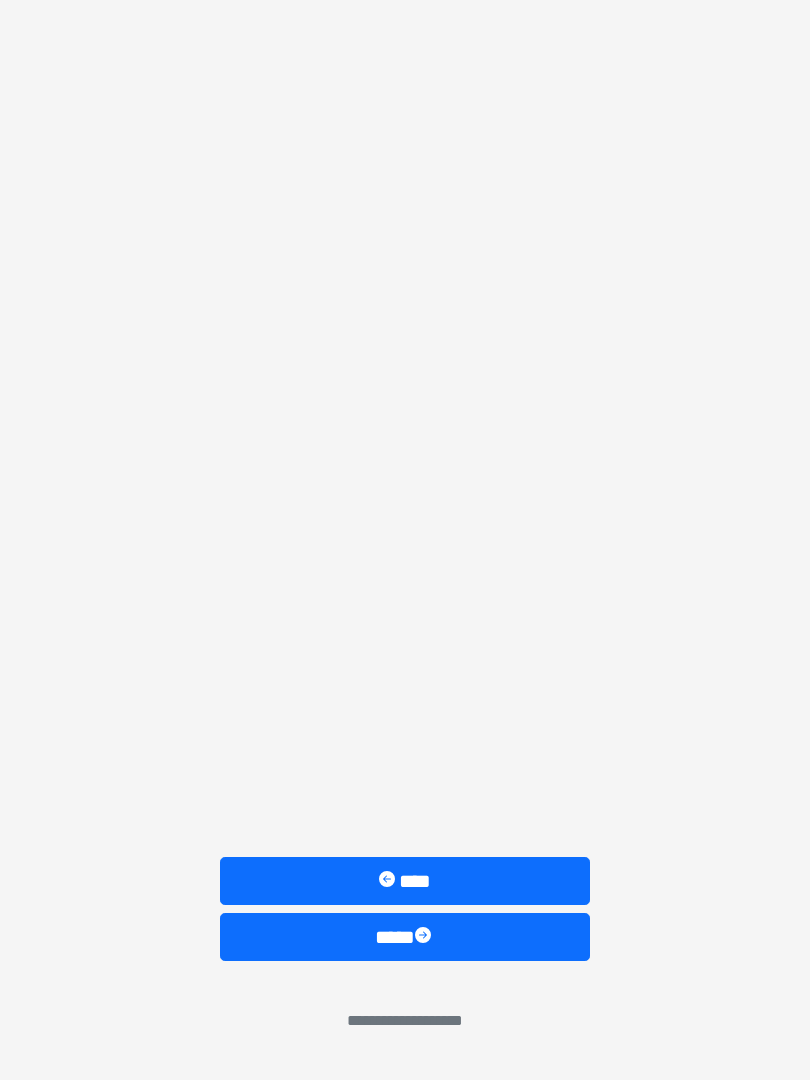 scroll, scrollTop: 0, scrollLeft: 0, axis: both 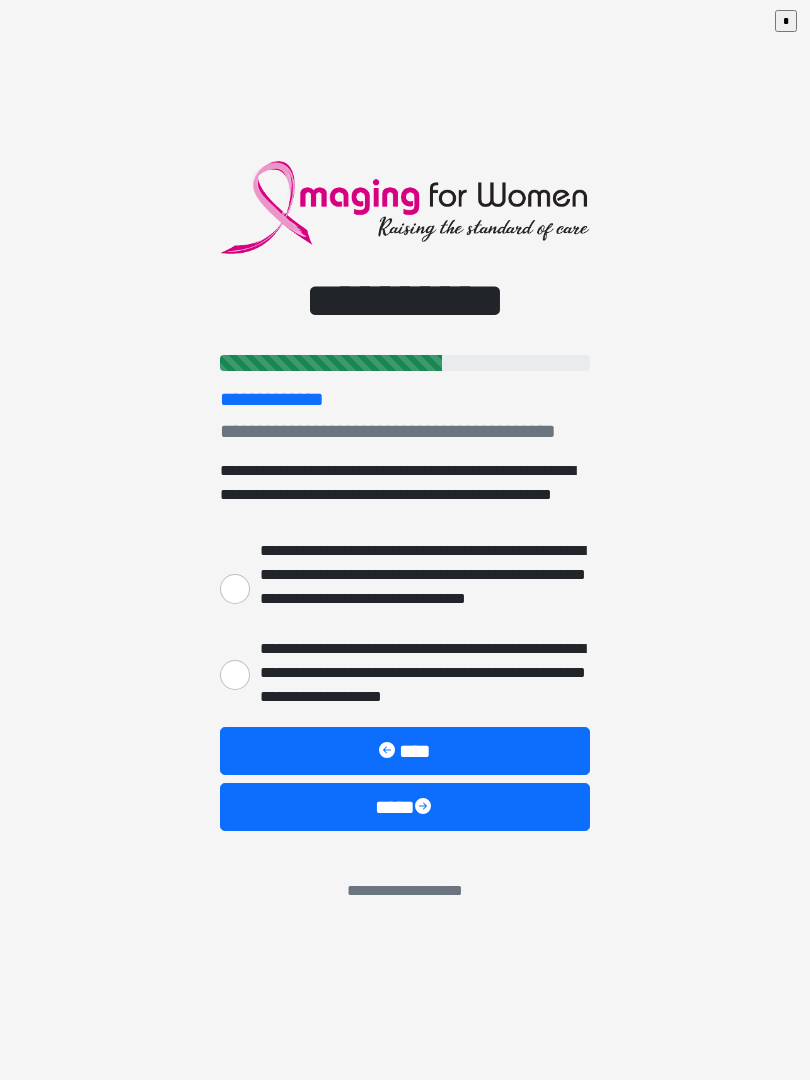 click on "**********" at bounding box center (405, 540) 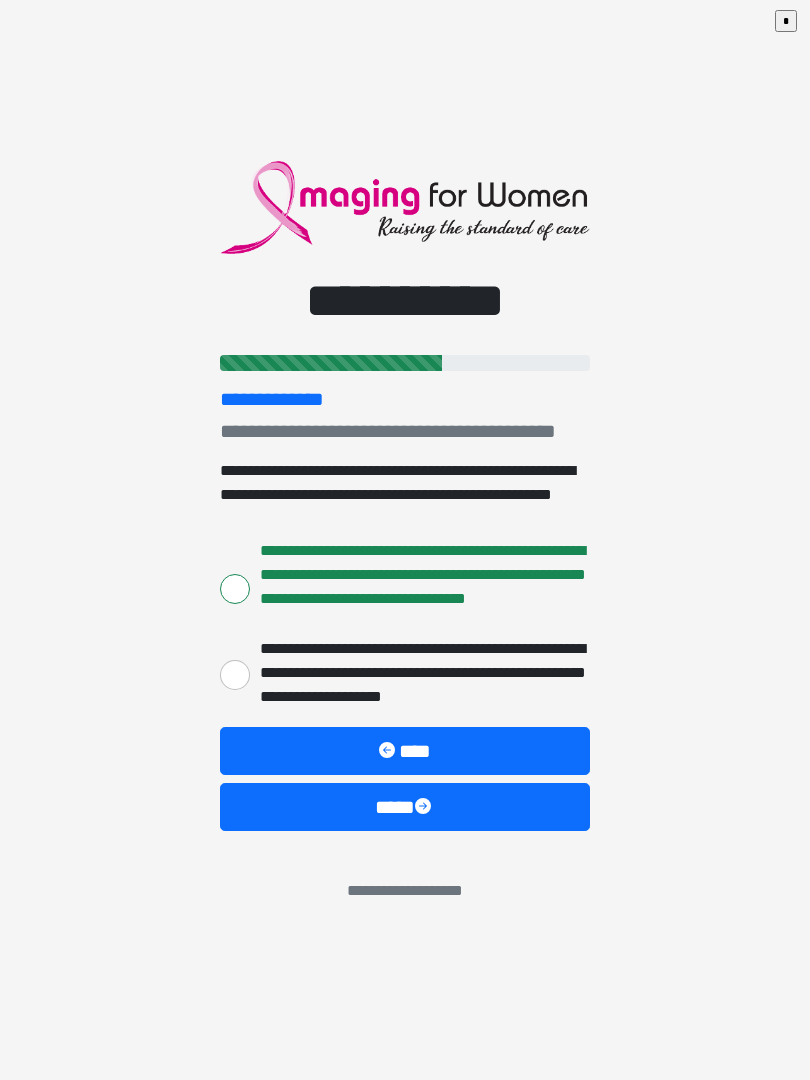 click on "****" at bounding box center (405, 807) 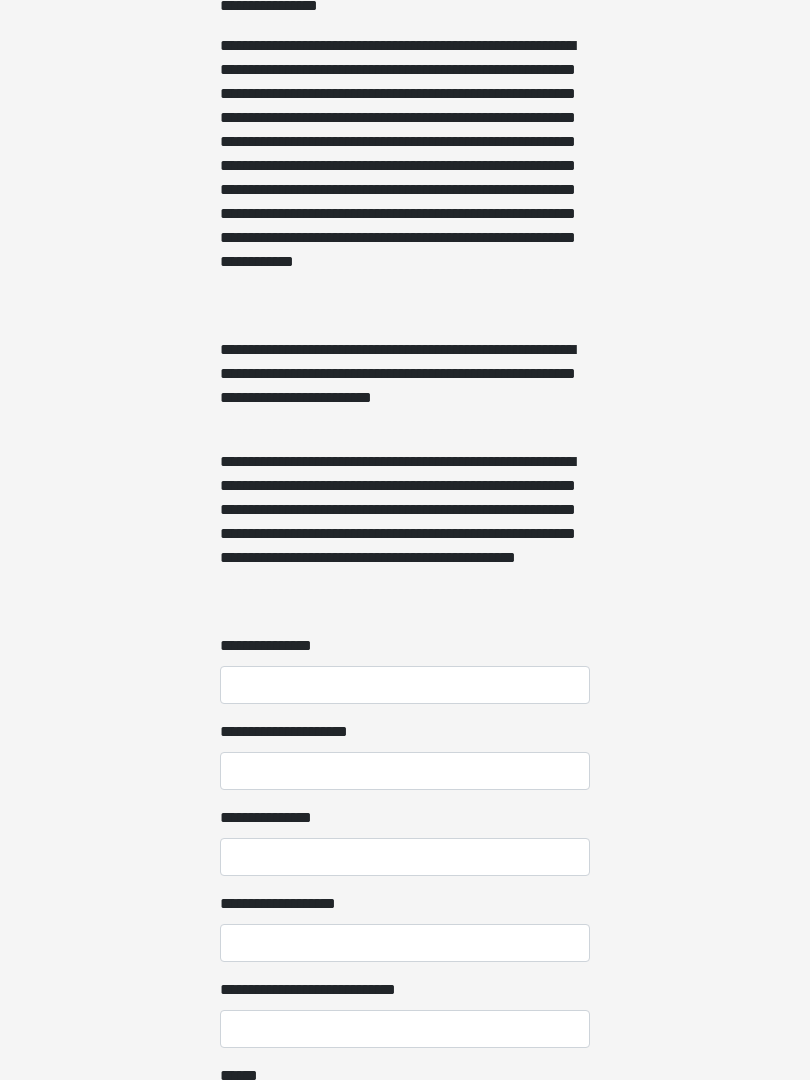 scroll, scrollTop: 1467, scrollLeft: 0, axis: vertical 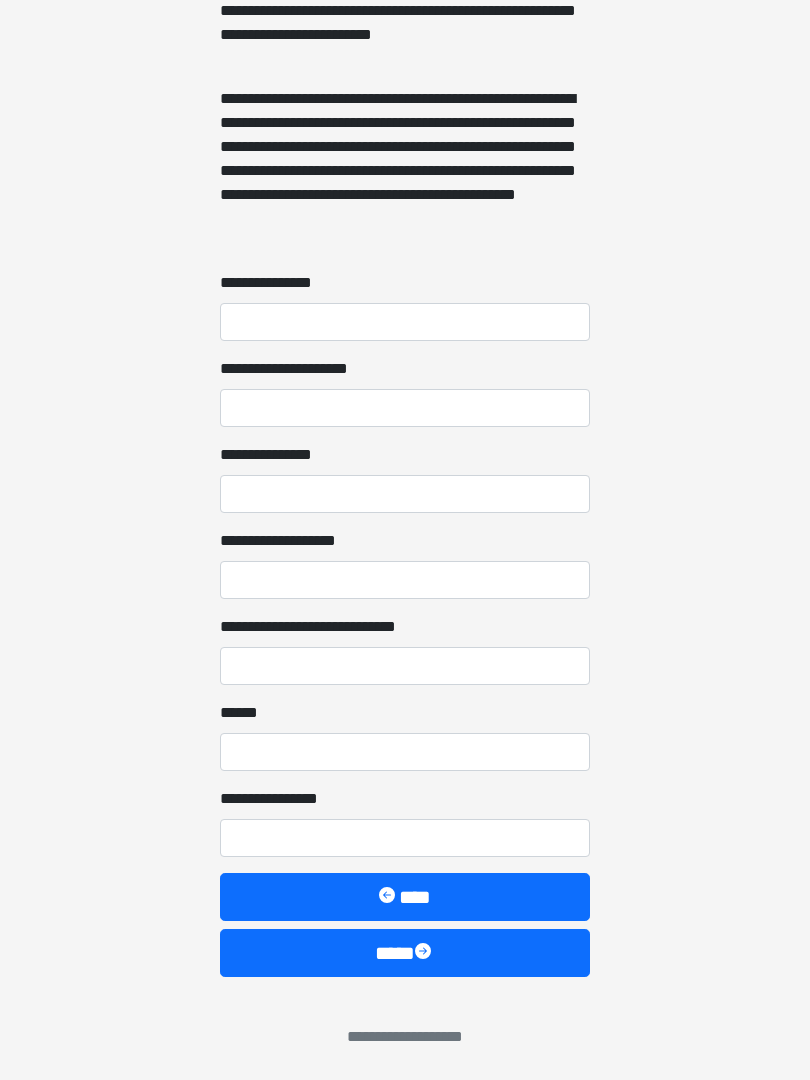 click on "****" at bounding box center [405, 953] 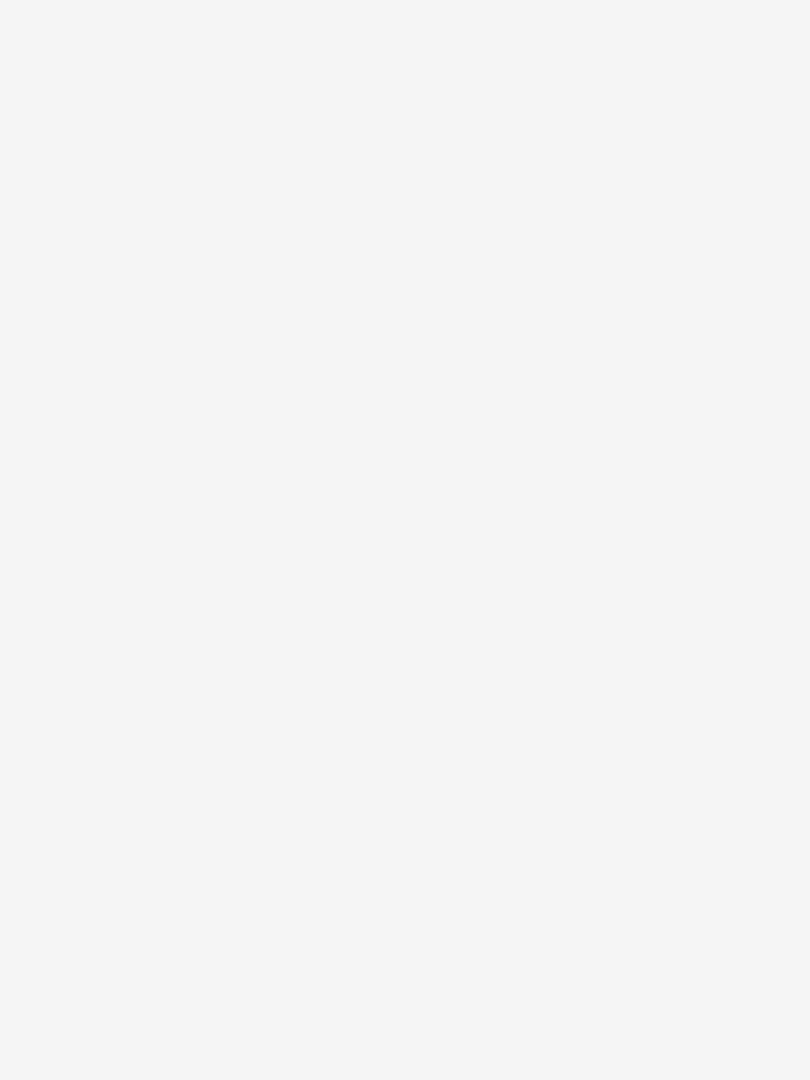 scroll, scrollTop: 0, scrollLeft: 0, axis: both 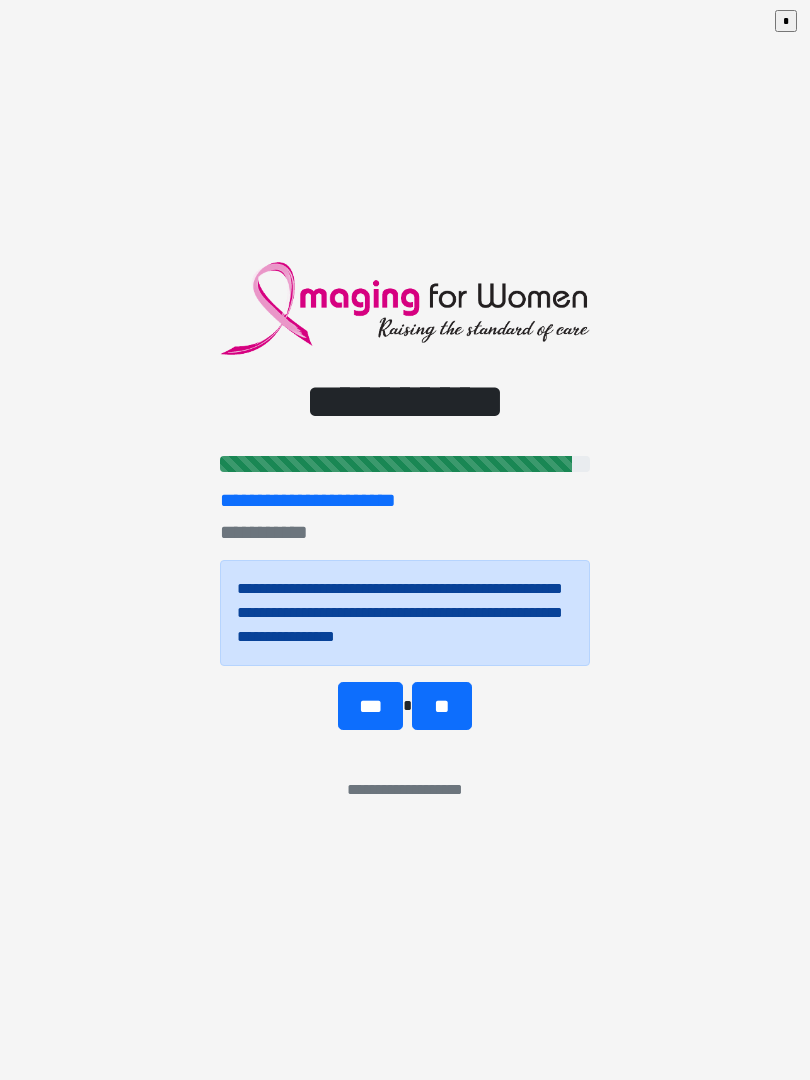 click on "**" at bounding box center (441, 706) 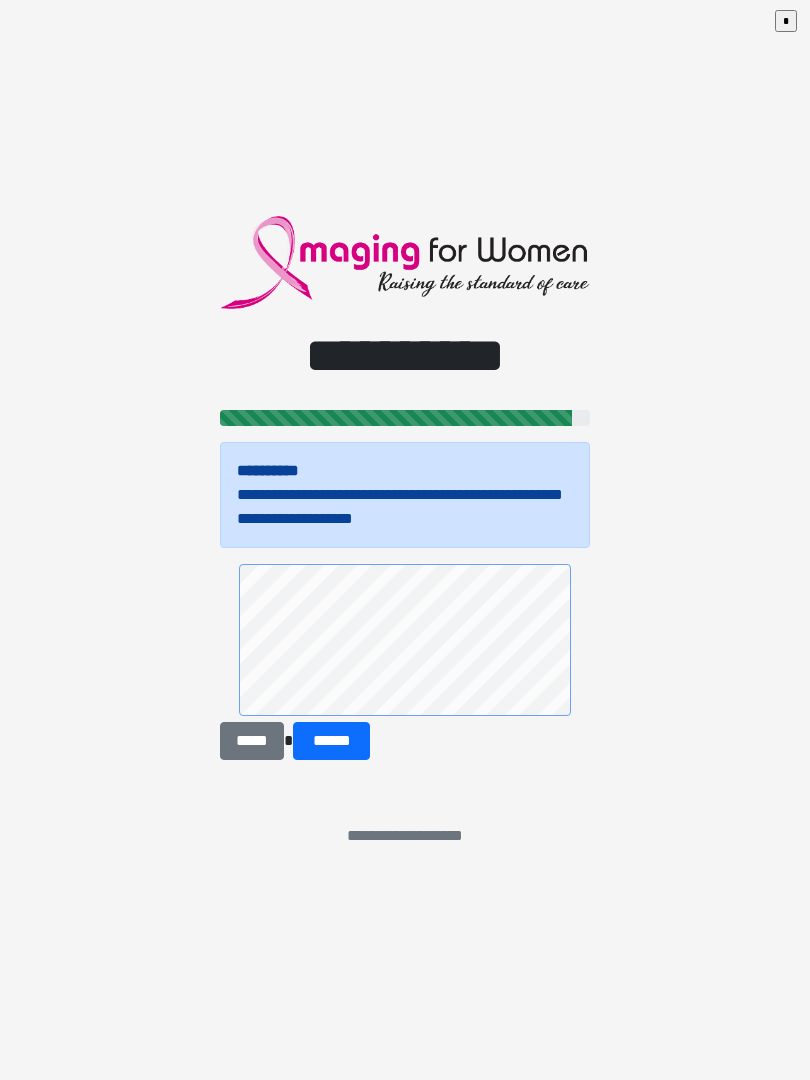 click on "******" at bounding box center (331, 741) 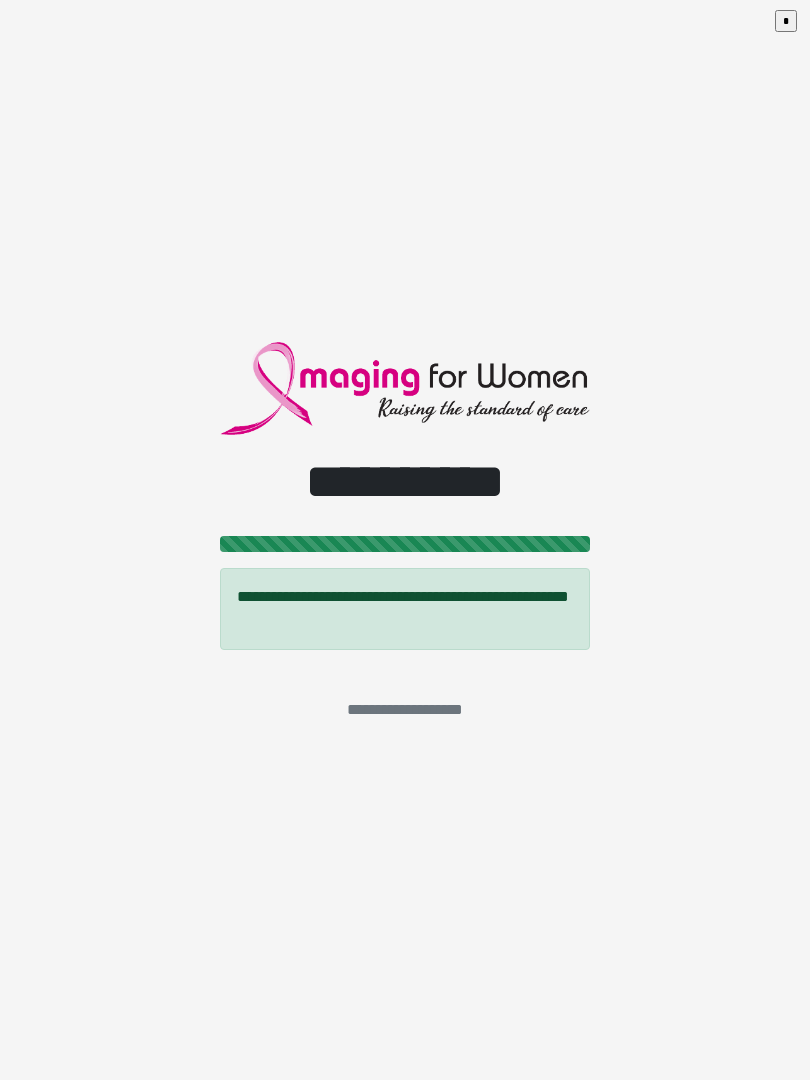 click on "*" at bounding box center (786, 21) 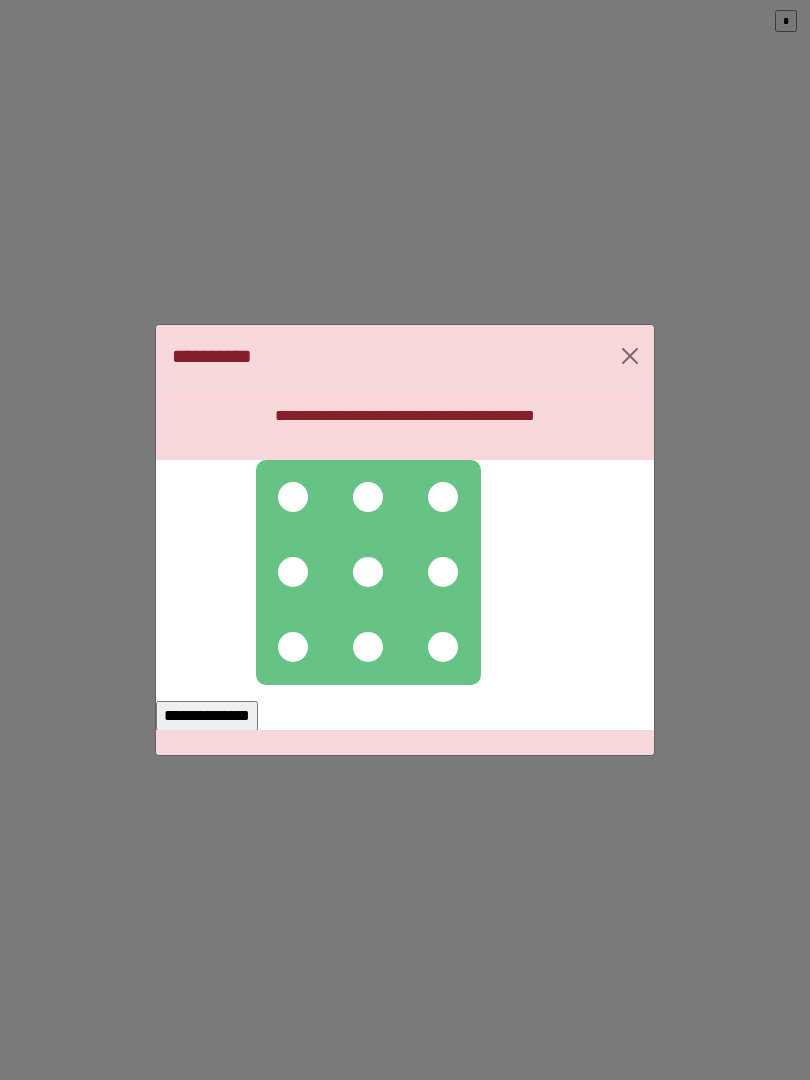 click at bounding box center (293, 497) 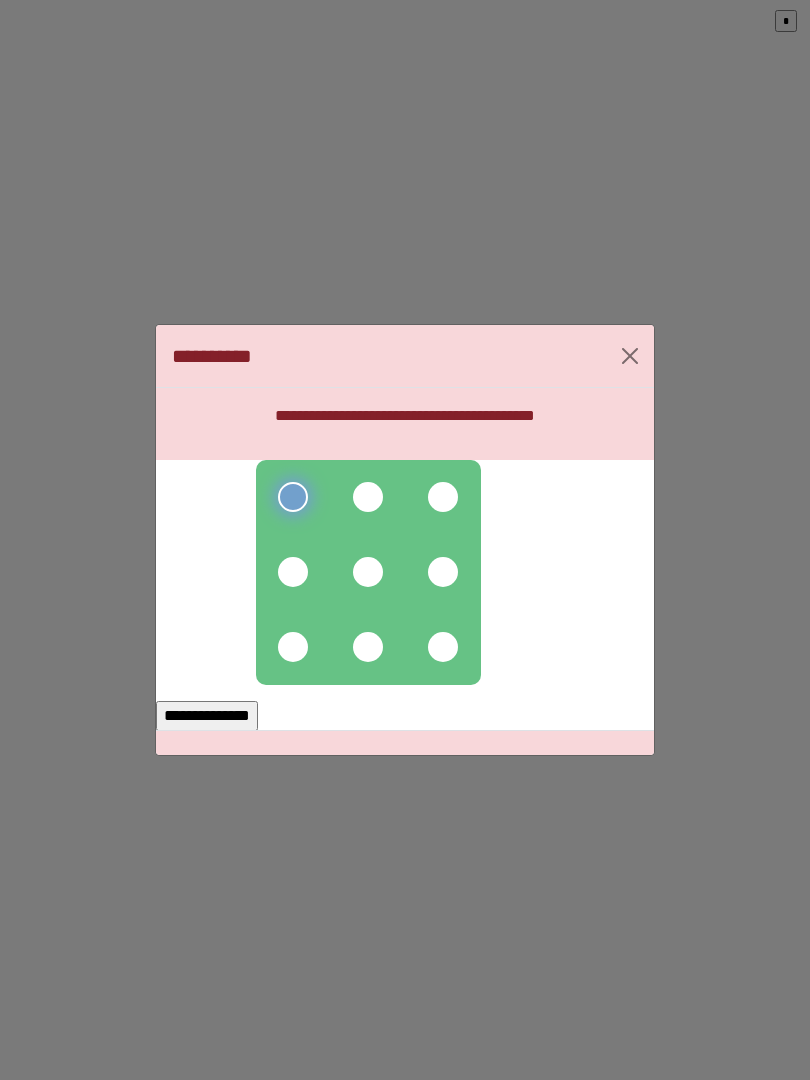 click at bounding box center [368, 497] 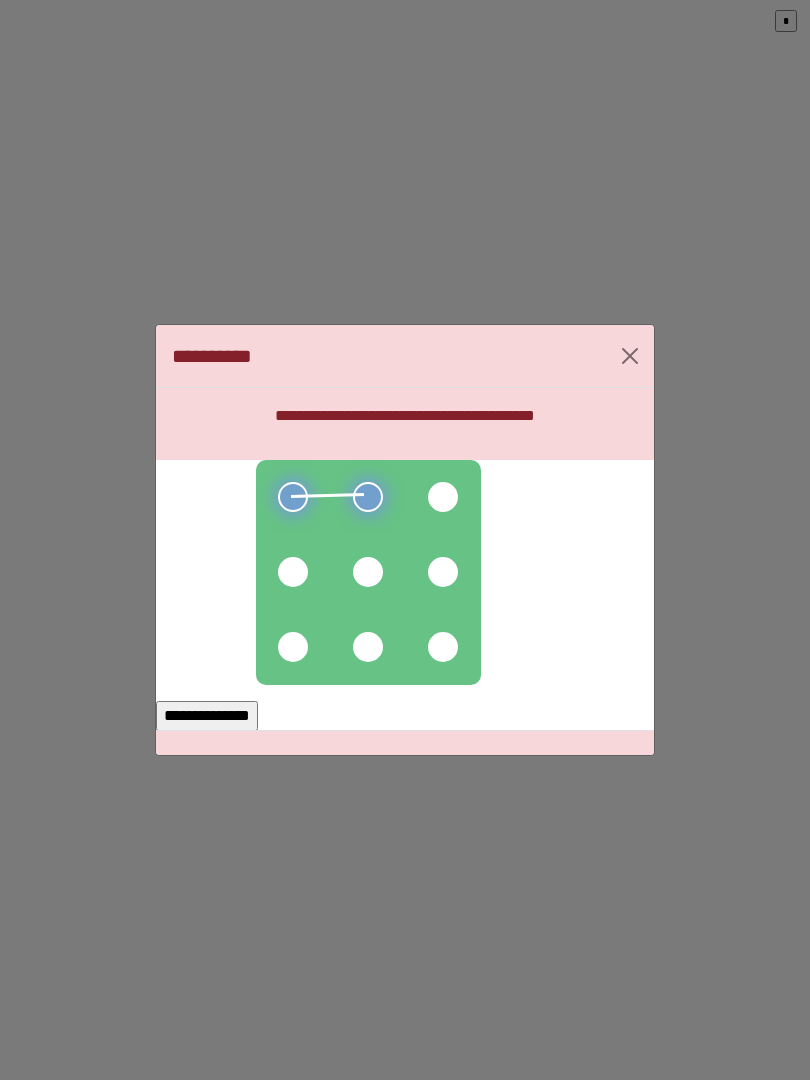 click at bounding box center (443, 497) 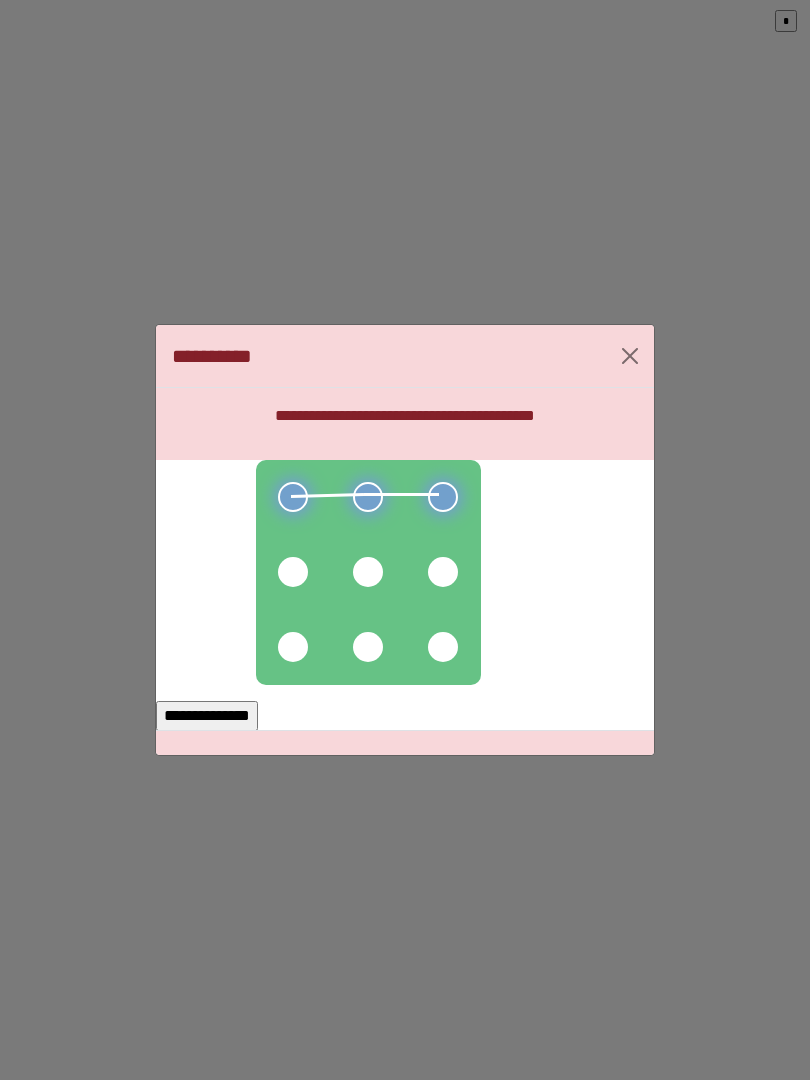 click at bounding box center [443, 572] 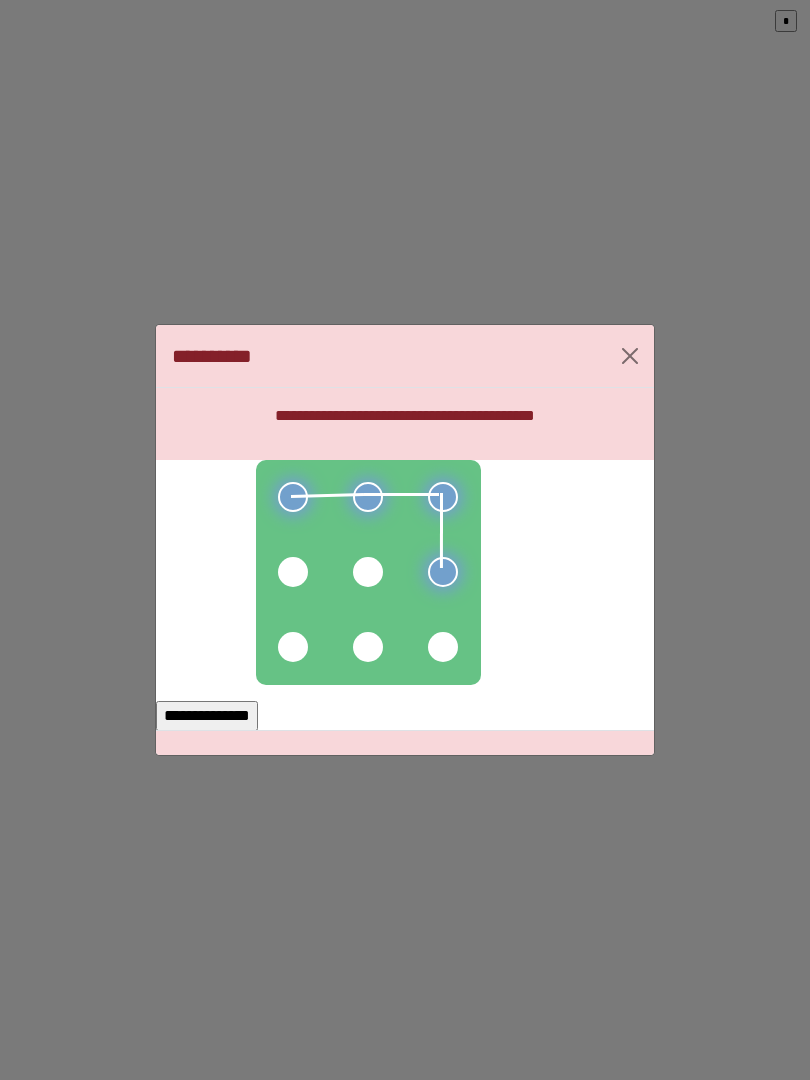 click at bounding box center (368, 572) 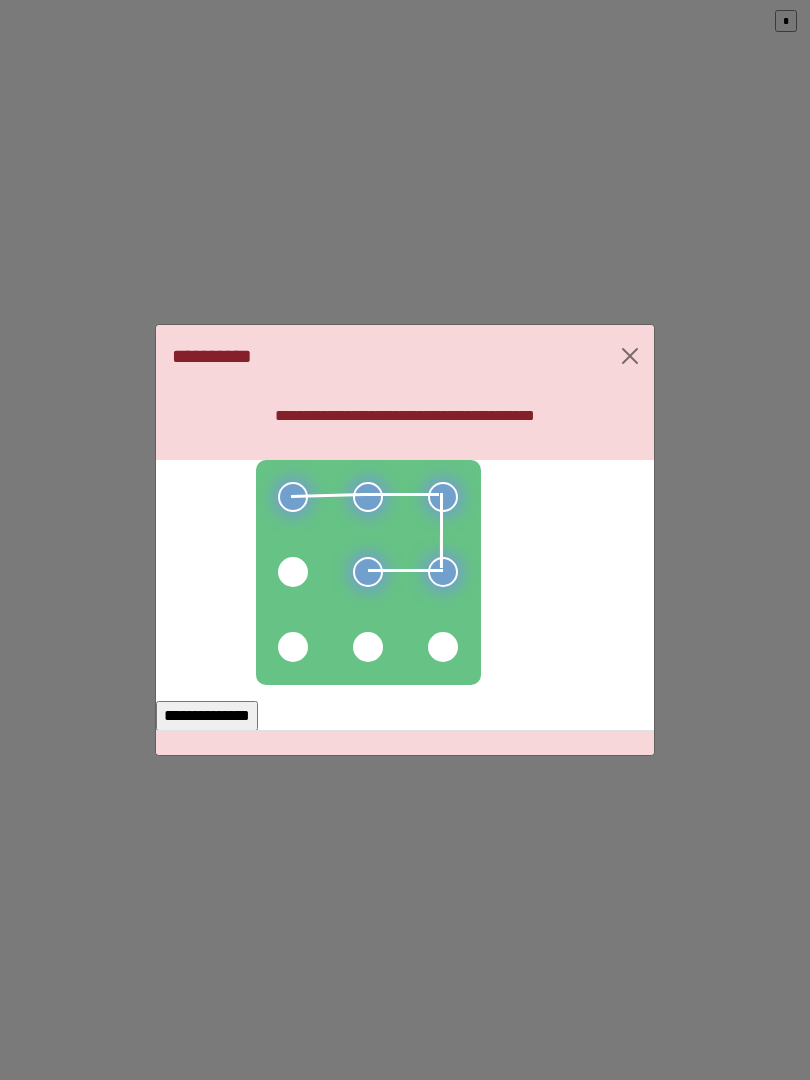 click at bounding box center (293, 572) 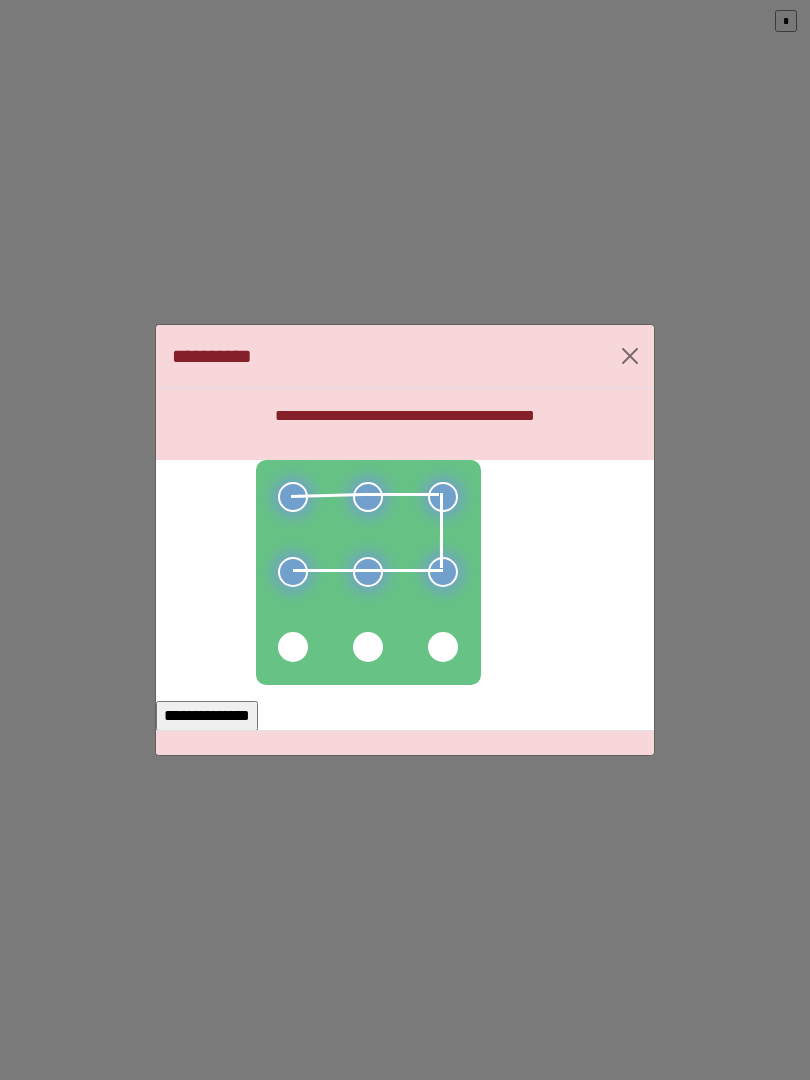 click on "**********" at bounding box center [207, 716] 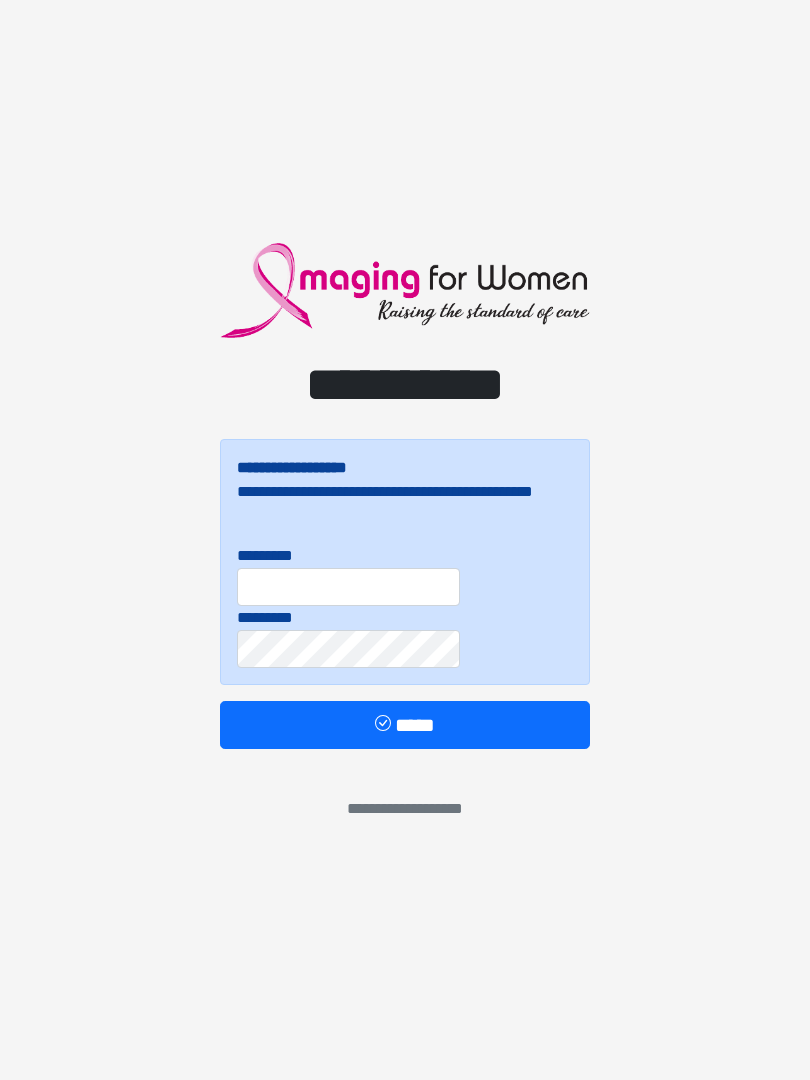 scroll, scrollTop: 0, scrollLeft: 0, axis: both 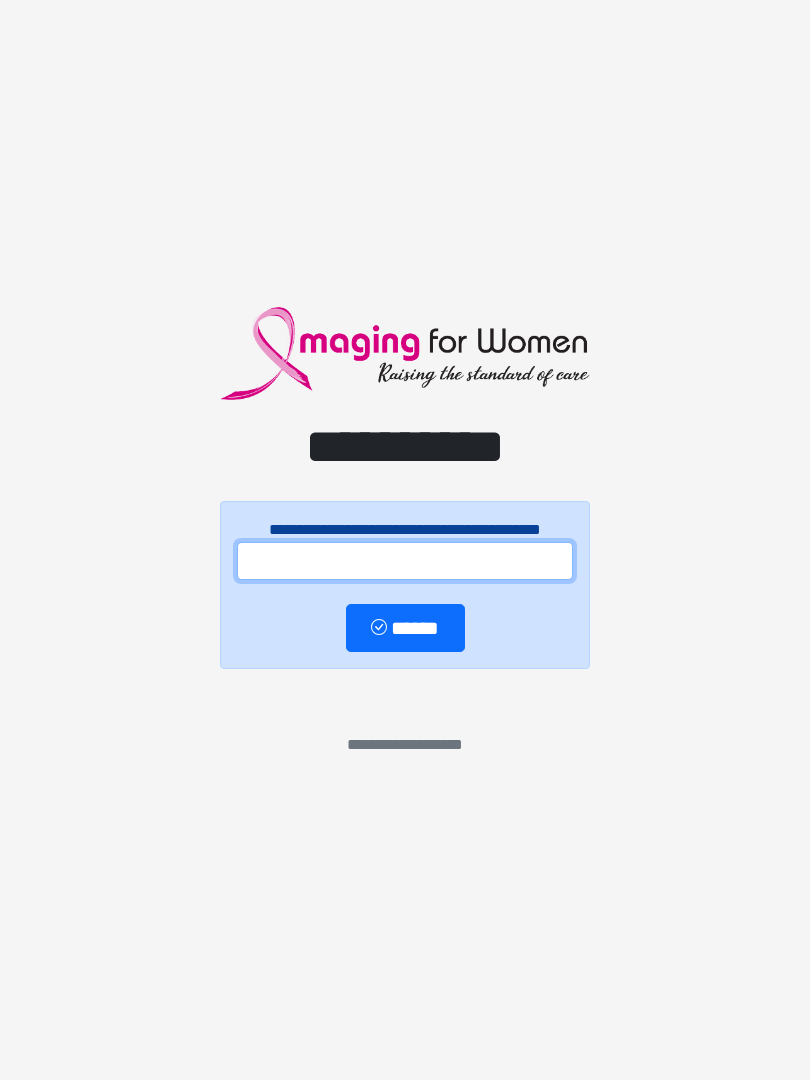 click at bounding box center [405, 561] 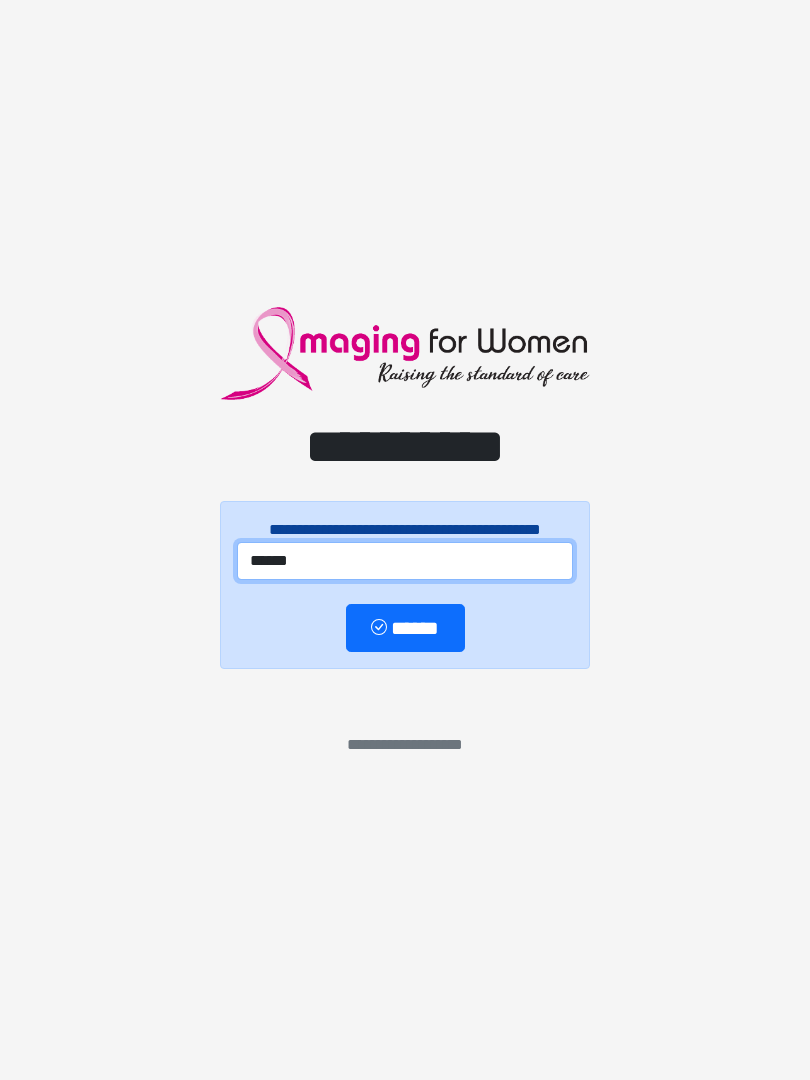 type on "******" 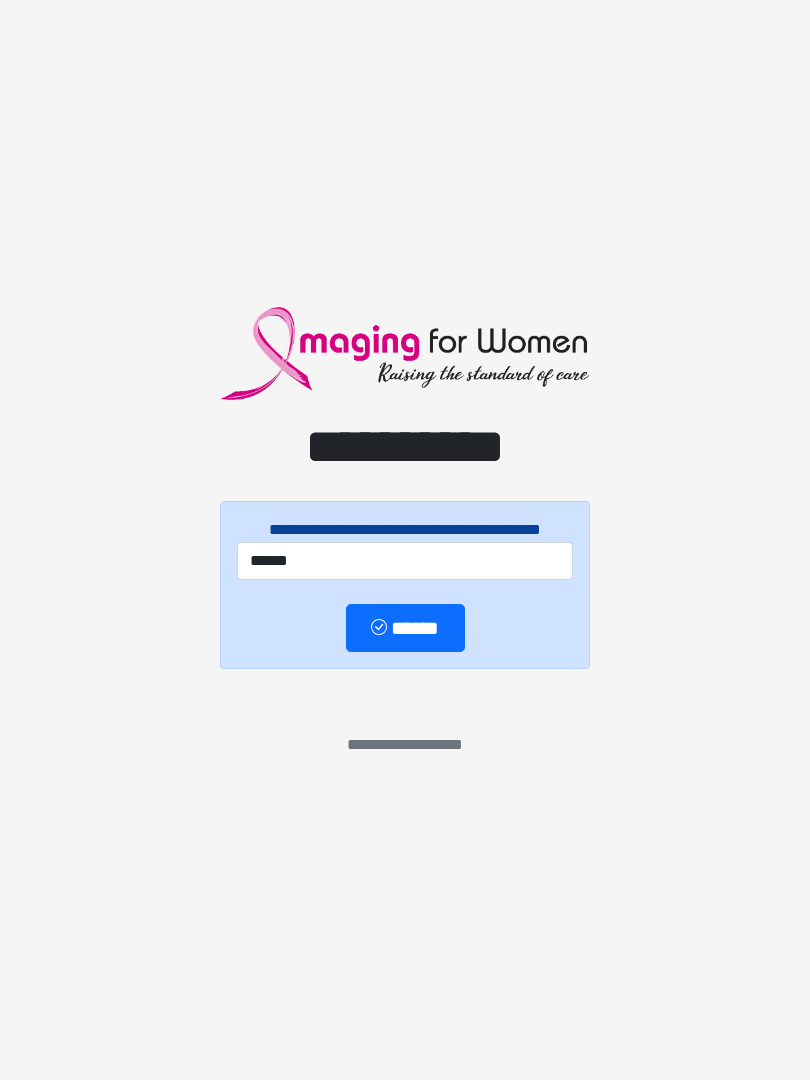 click on "******" at bounding box center [405, 628] 